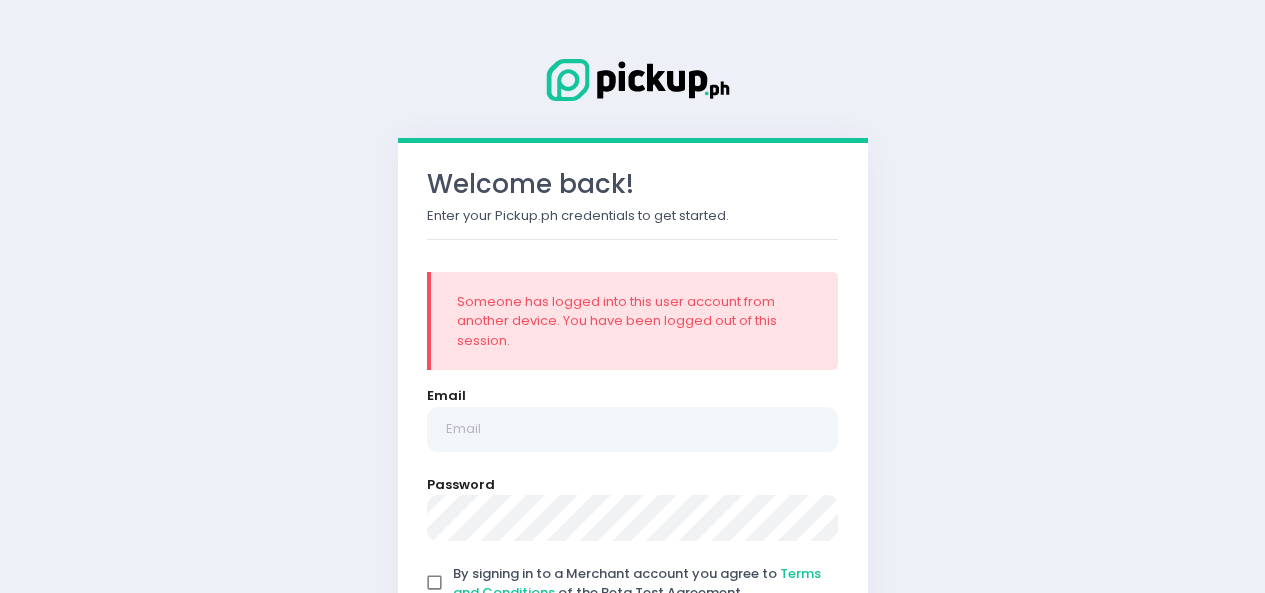 scroll, scrollTop: 0, scrollLeft: 0, axis: both 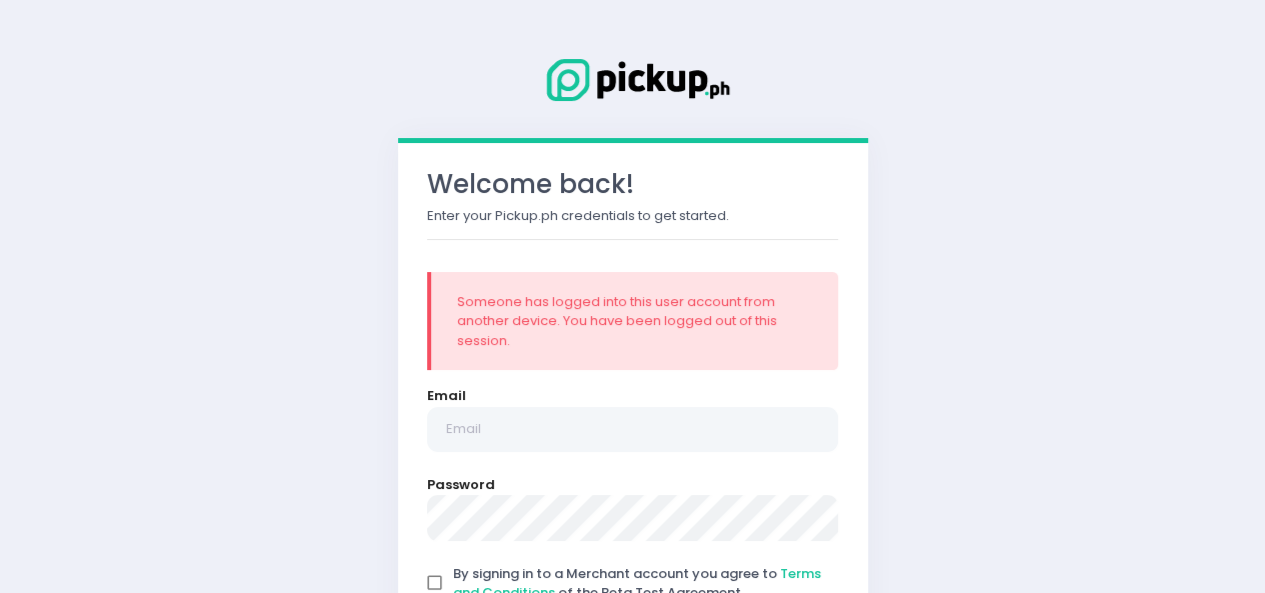 type on "[EMAIL]@example.com" 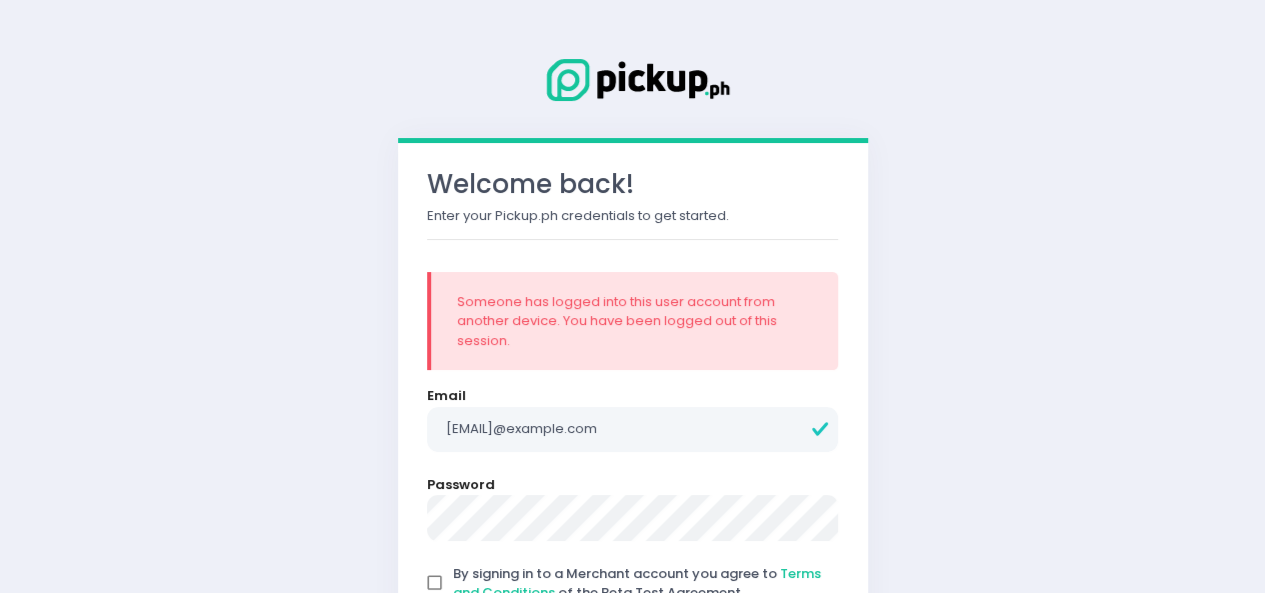 scroll, scrollTop: 174, scrollLeft: 0, axis: vertical 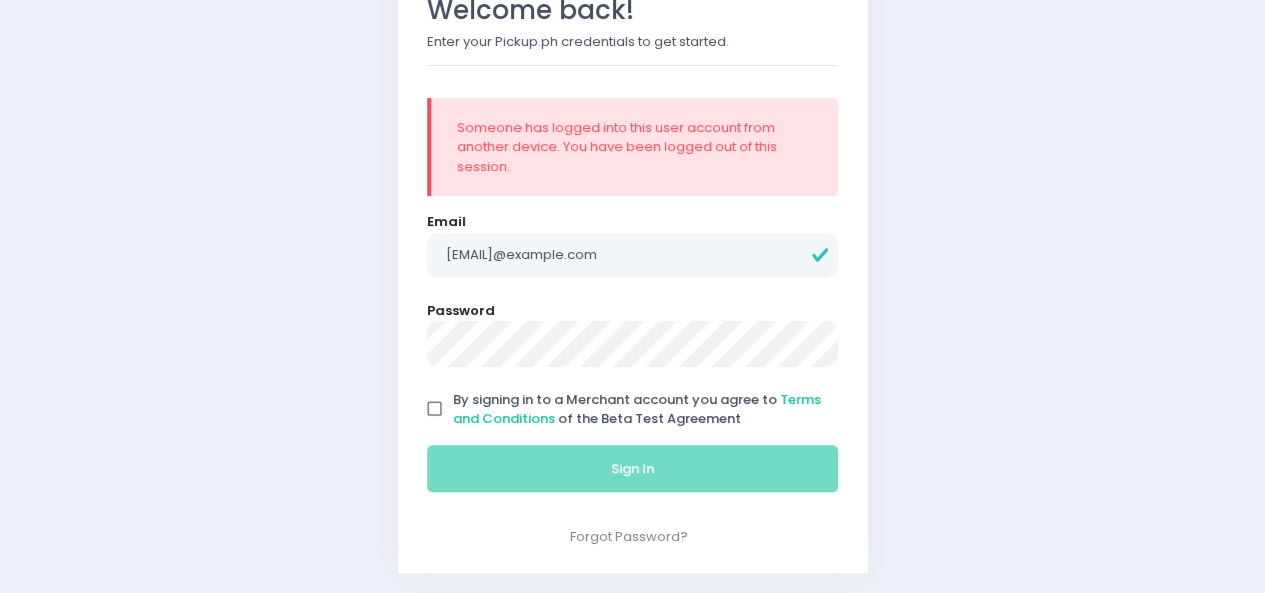 click on "By signing in to a Merchant account you agree to   Terms and Conditions   of the Beta Test Agreement" at bounding box center [435, 409] 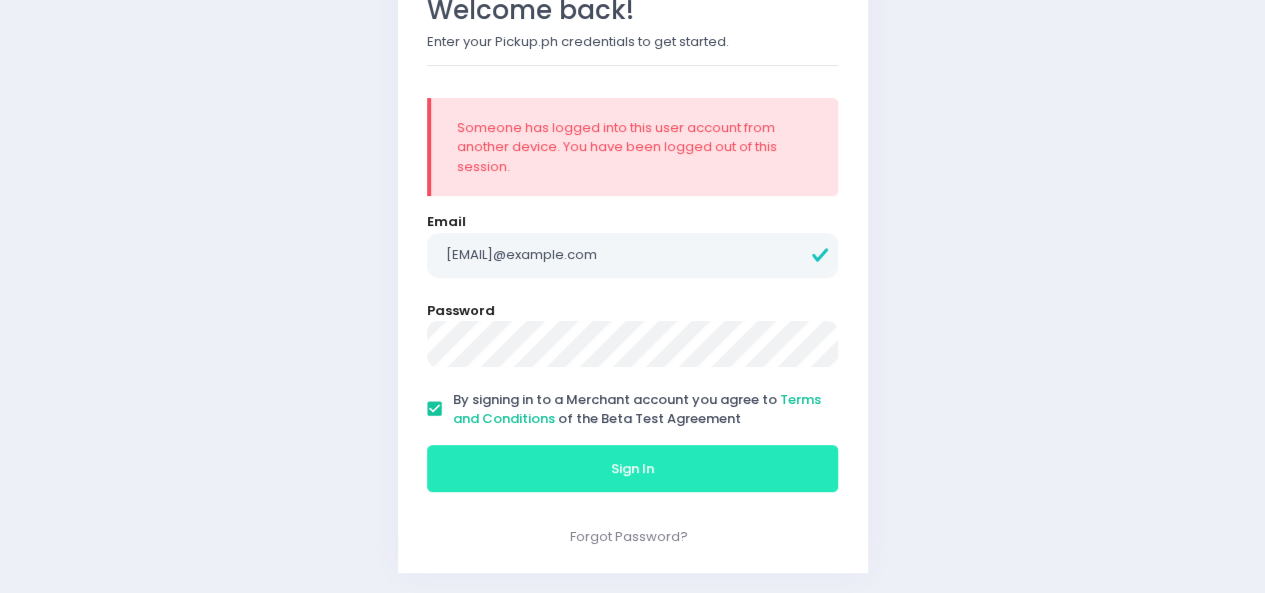 click on "Sign In" at bounding box center [633, 469] 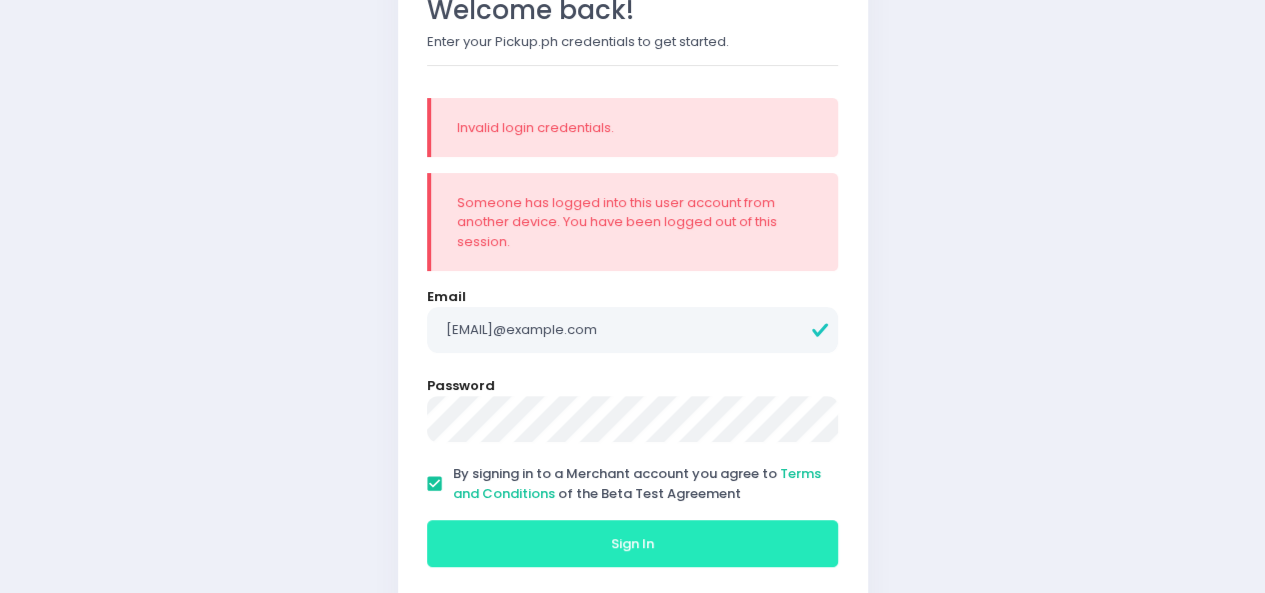 click on "Sign In" at bounding box center [633, 544] 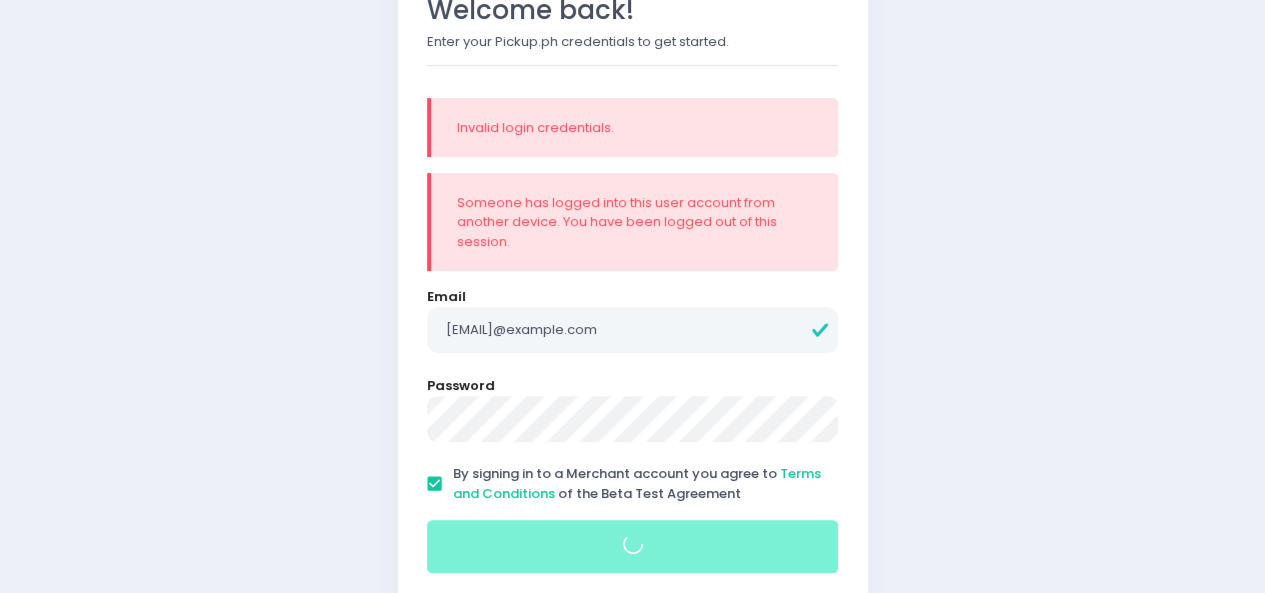 click at bounding box center [633, 547] 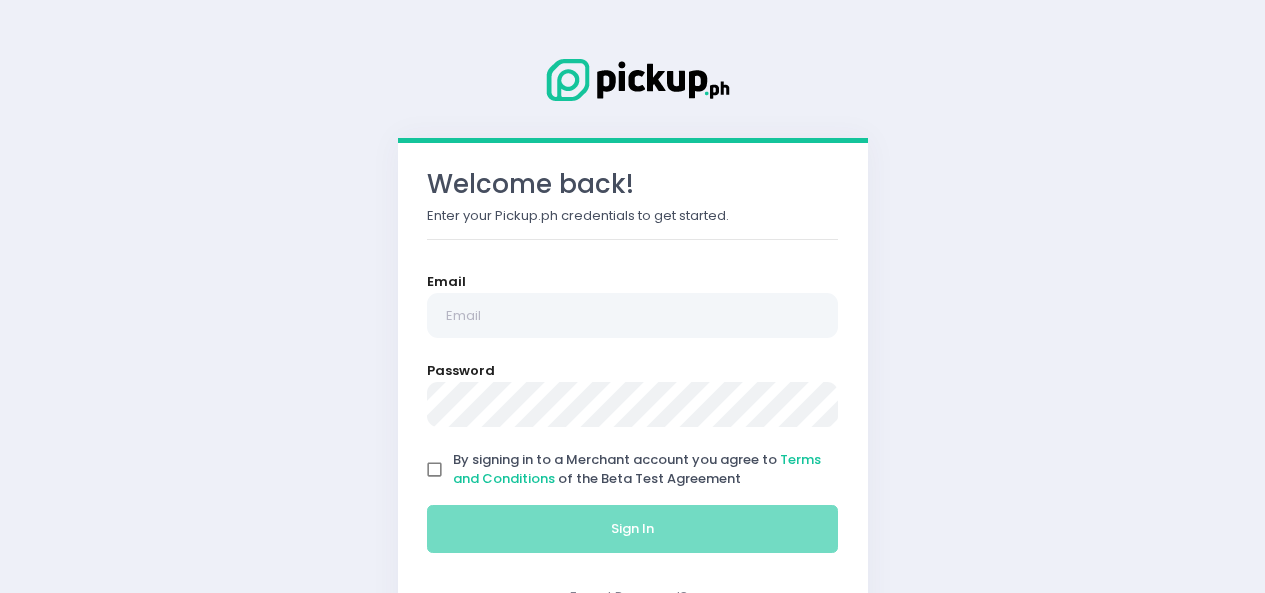 scroll, scrollTop: 0, scrollLeft: 0, axis: both 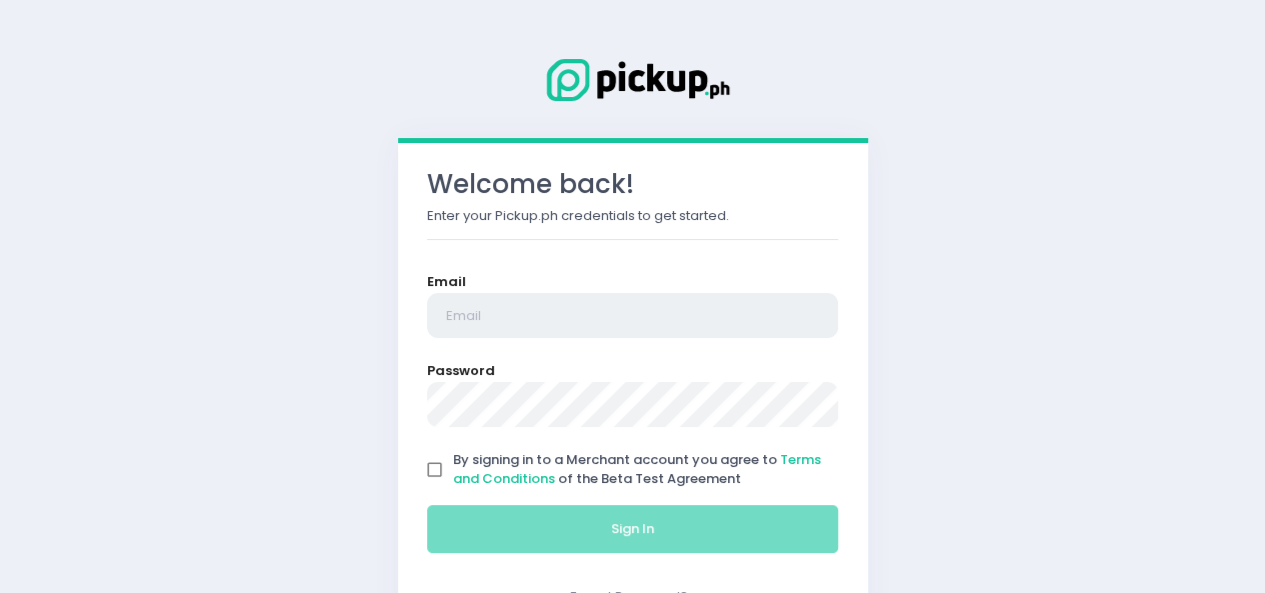 click at bounding box center (633, 316) 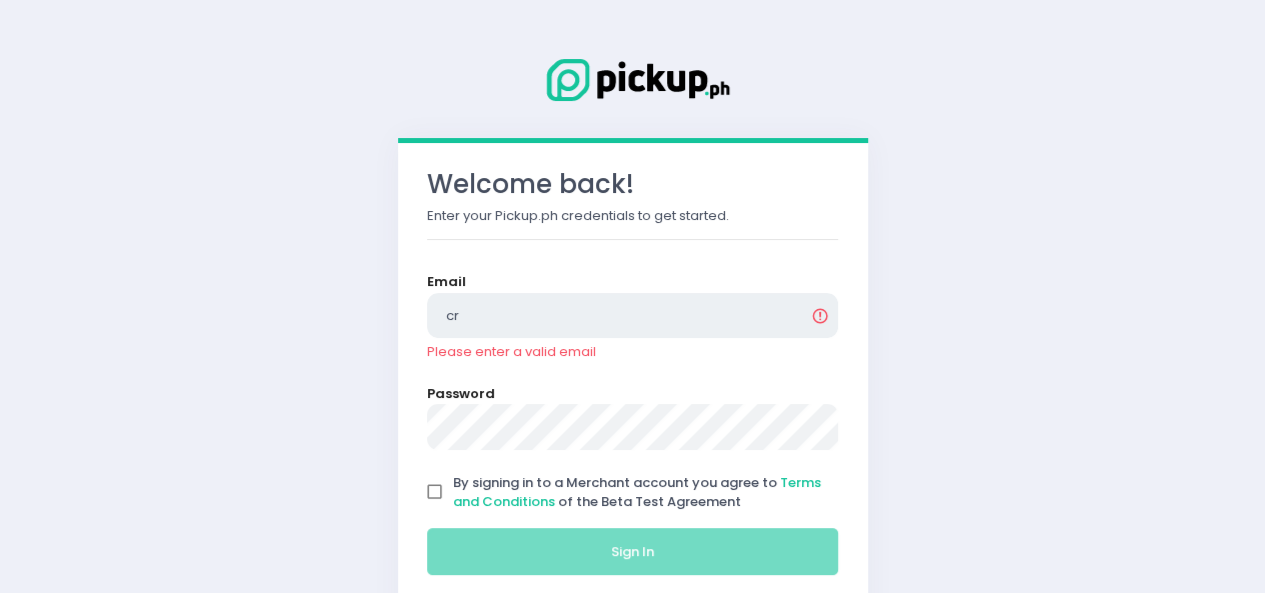type on "[EMAIL]" 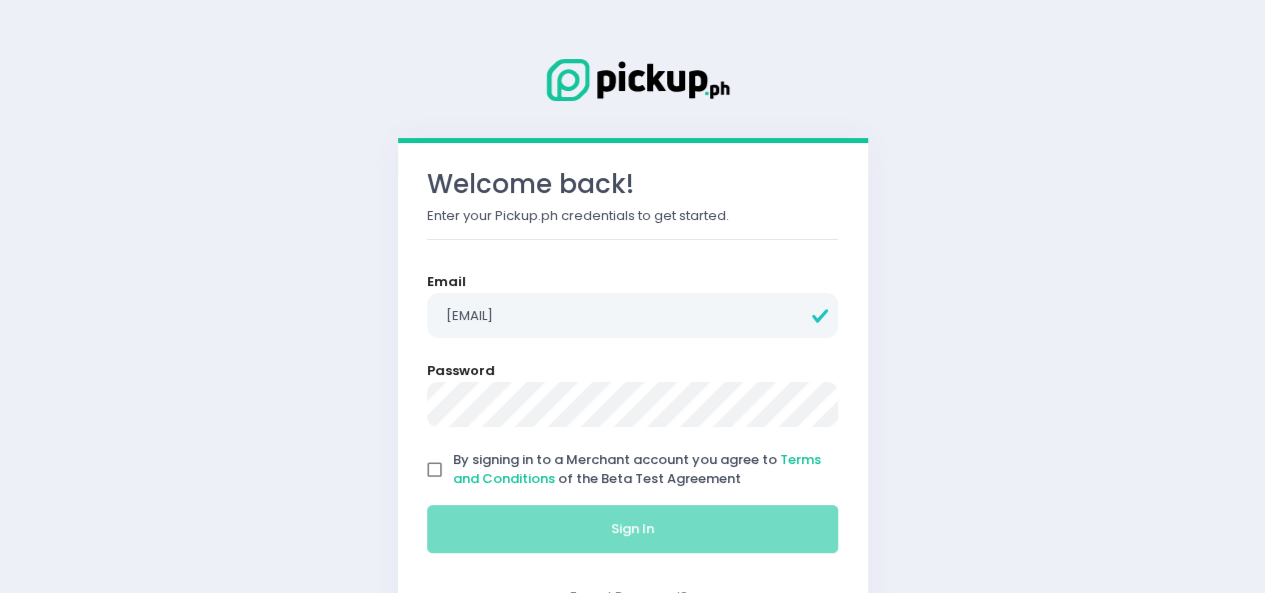 click on "By signing in to a Merchant account you agree to   Terms and Conditions   of the Beta Test Agreement" at bounding box center [435, 470] 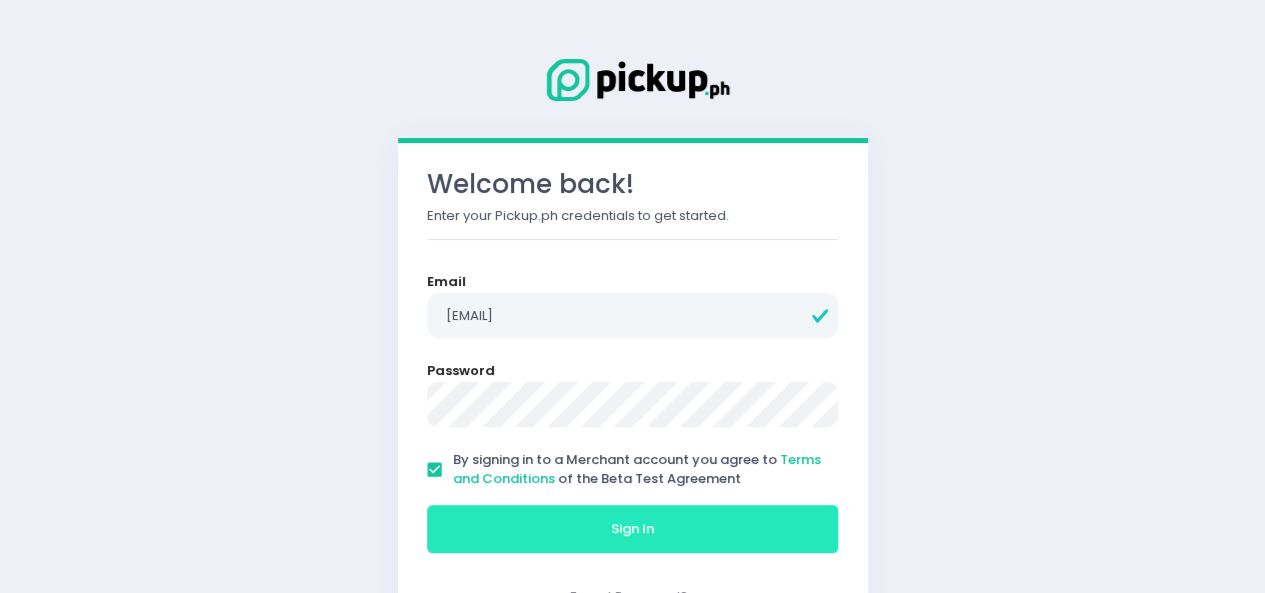 click on "Sign In" at bounding box center [633, 529] 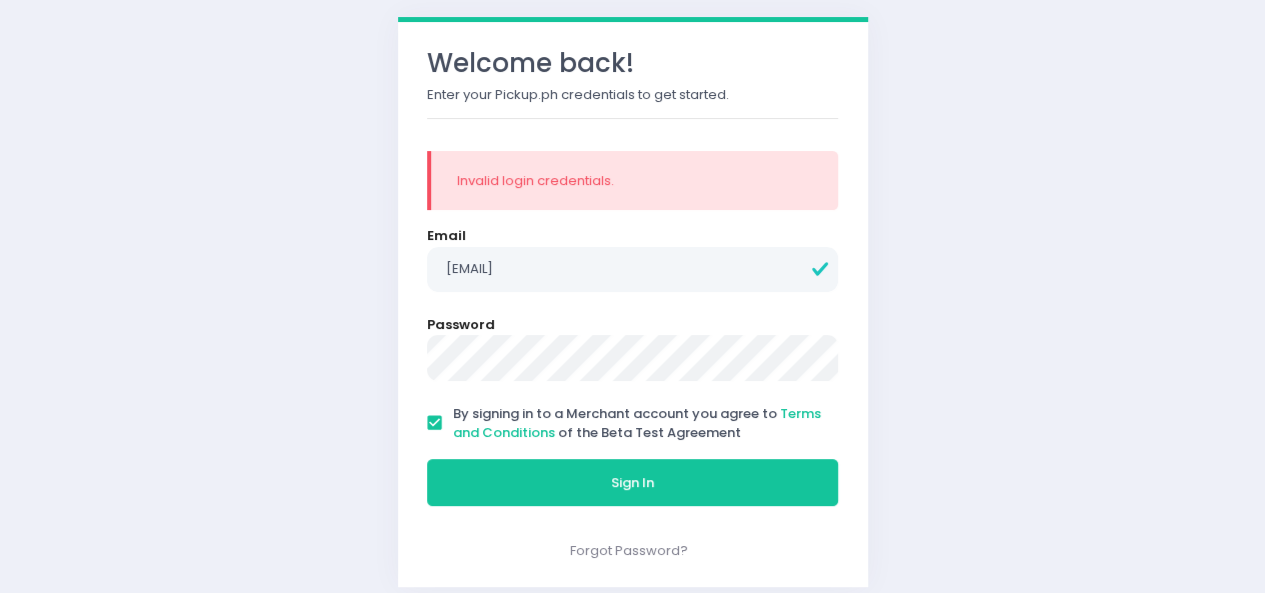 scroll, scrollTop: 122, scrollLeft: 0, axis: vertical 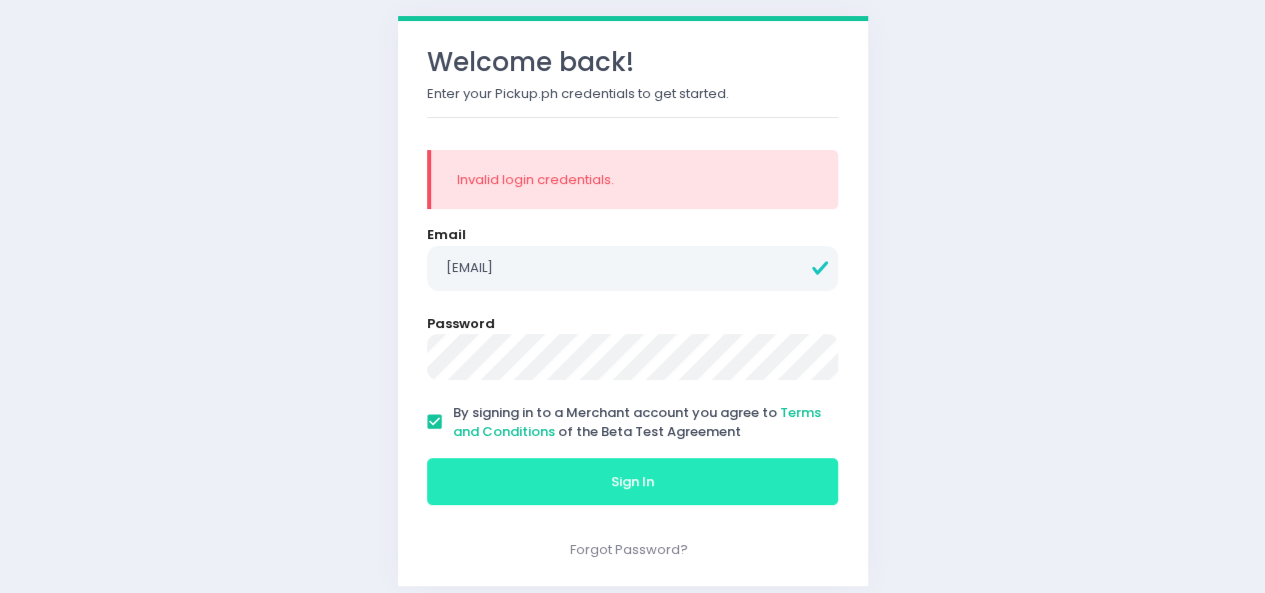 click on "Sign In" at bounding box center [633, 482] 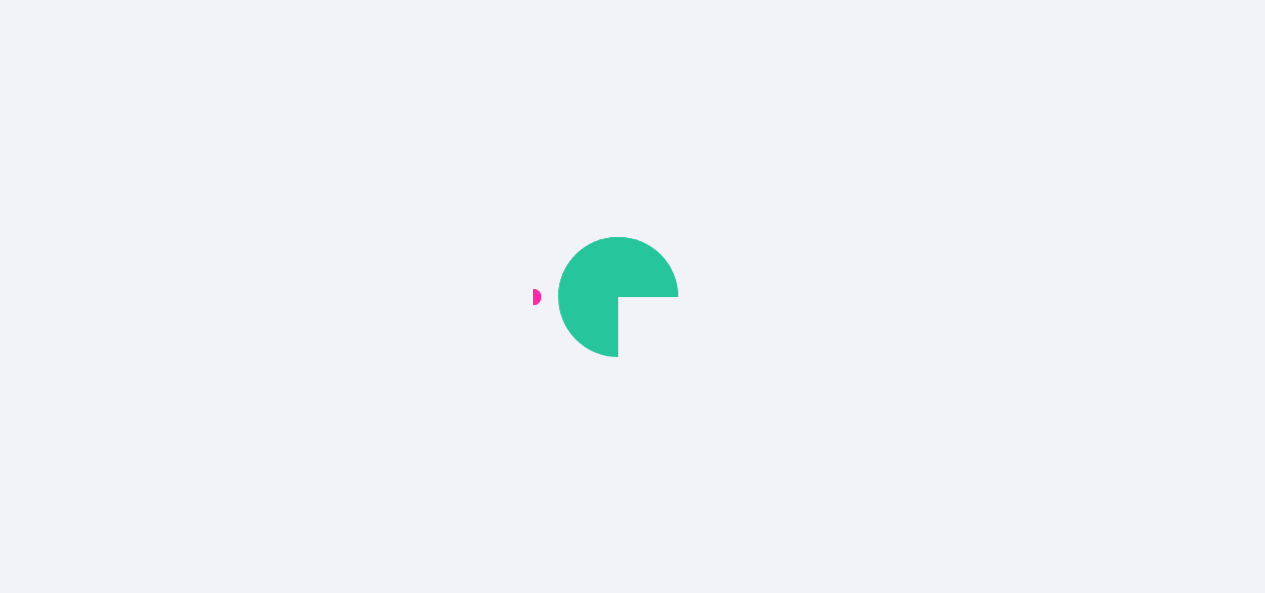 scroll, scrollTop: 0, scrollLeft: 0, axis: both 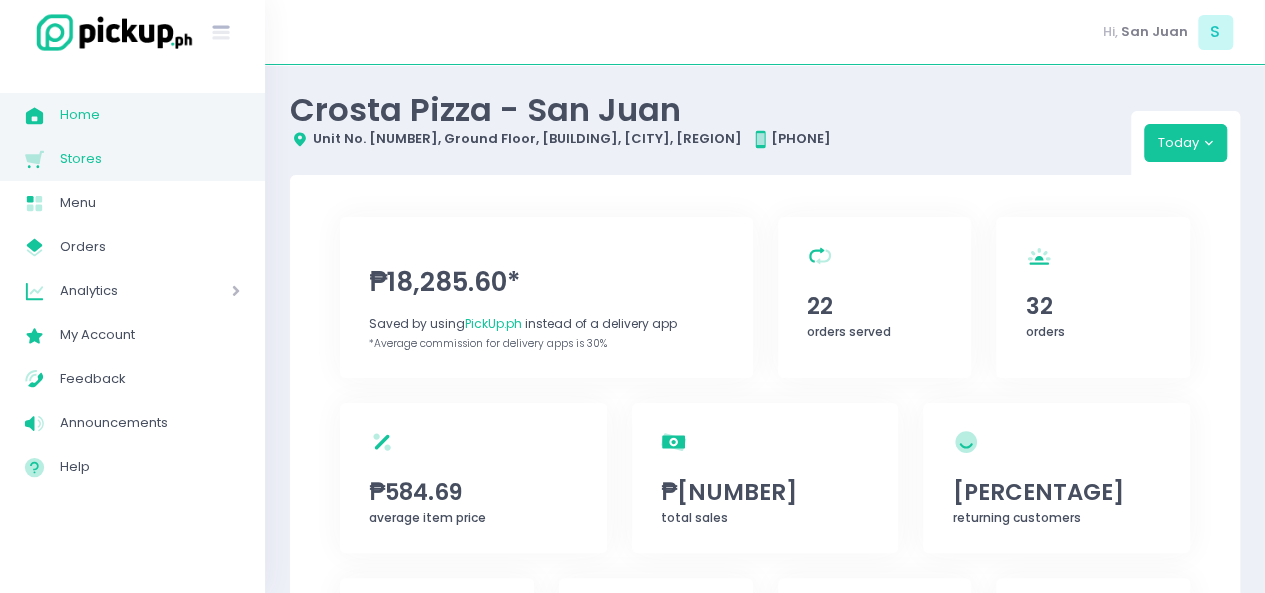 click on "Stores" at bounding box center (150, 159) 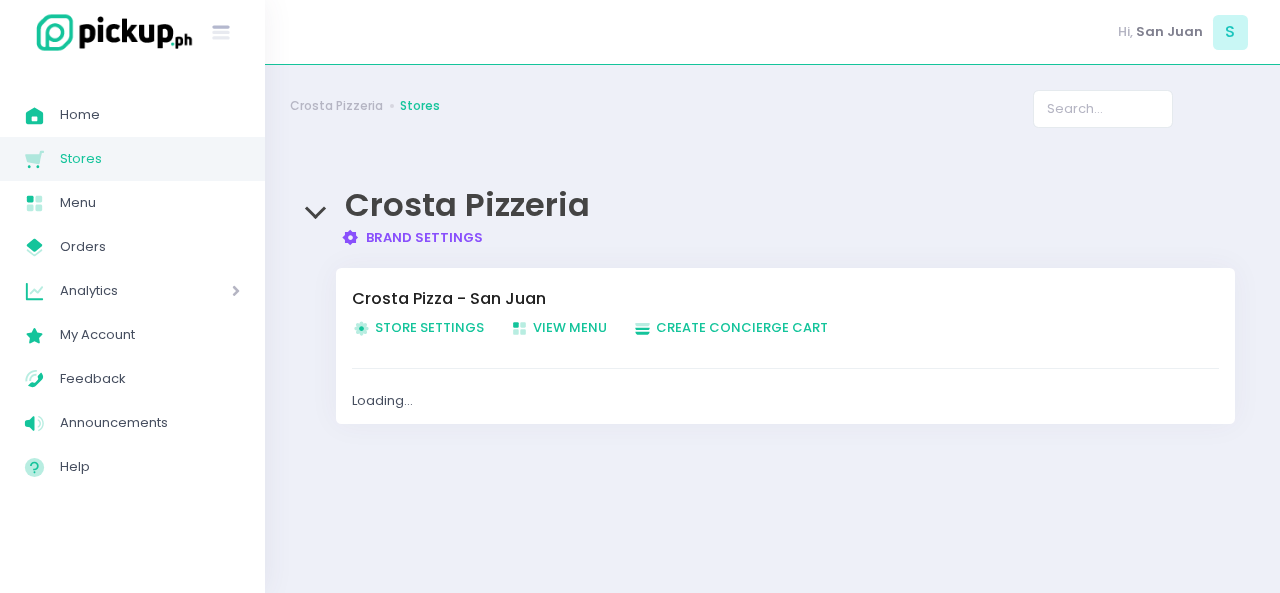 click on "Store Settings Created with Sketch. Store Settings" at bounding box center [418, 327] 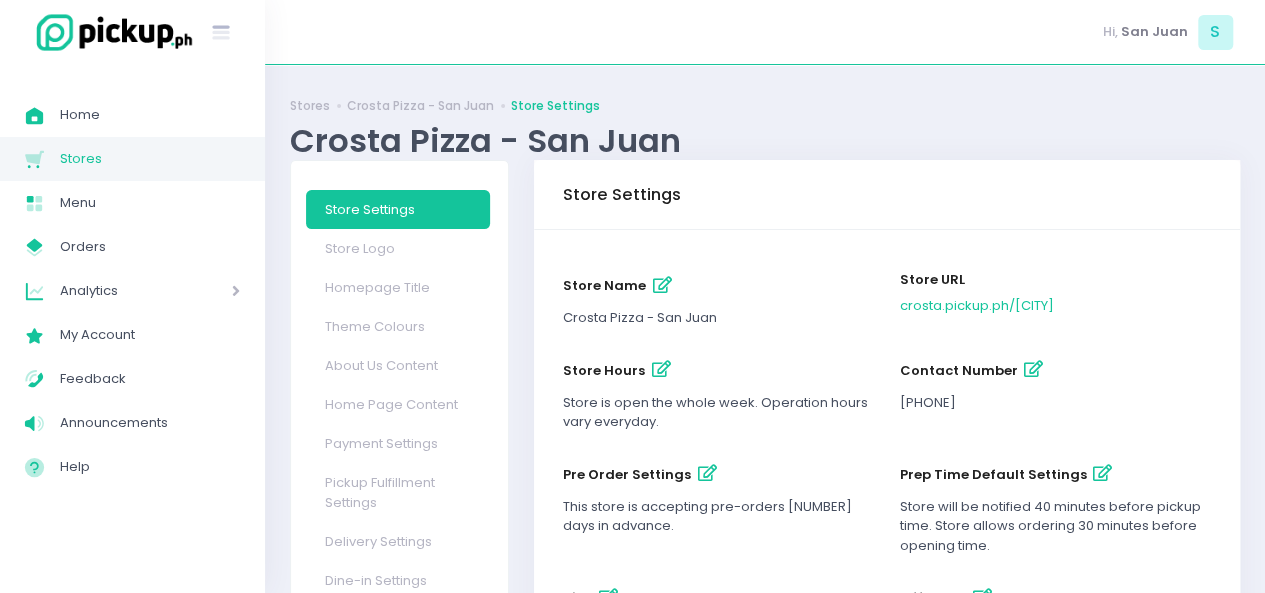 scroll, scrollTop: 178, scrollLeft: 0, axis: vertical 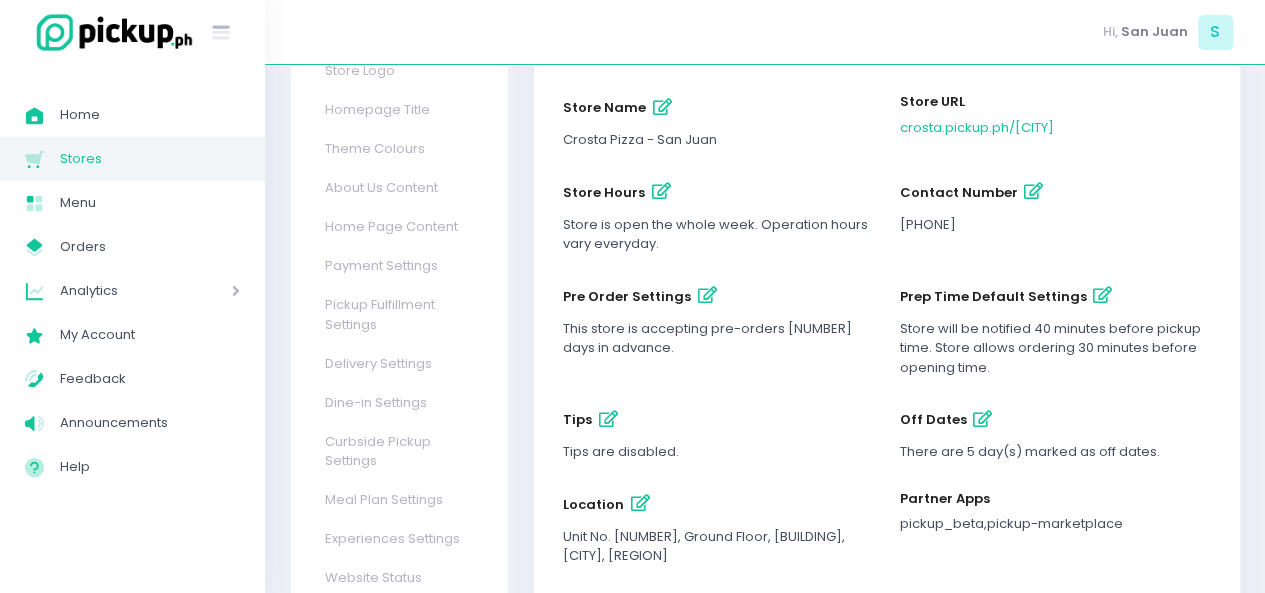 click on "prep time default settings" at bounding box center (1102, 296) 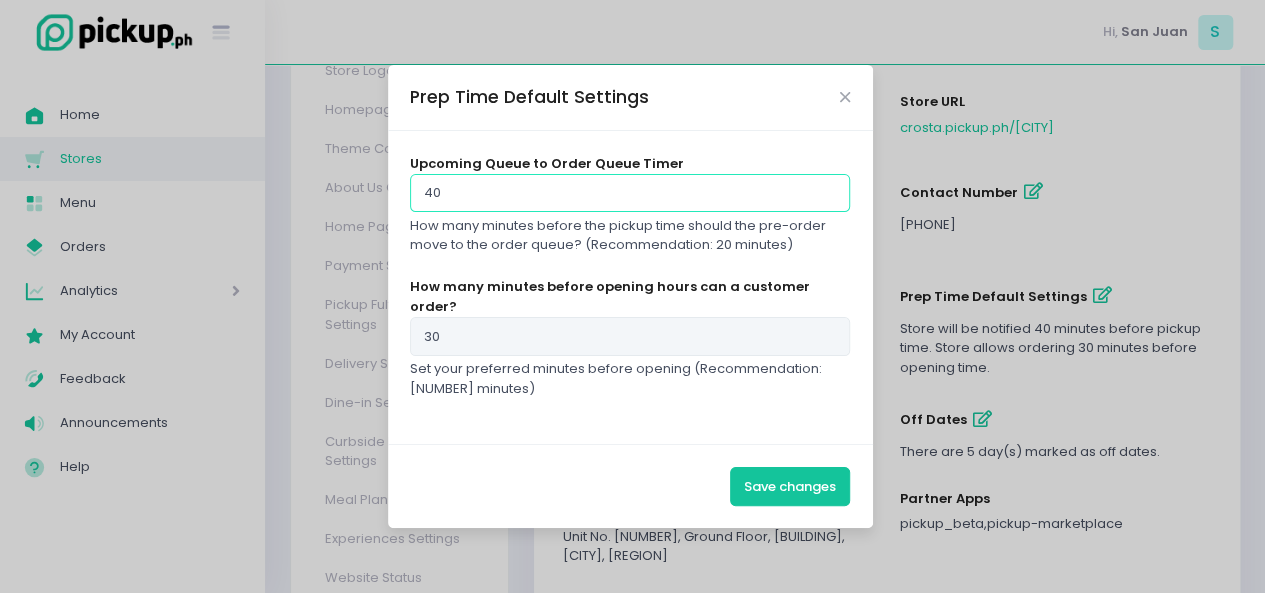 click on "40" at bounding box center [630, 193] 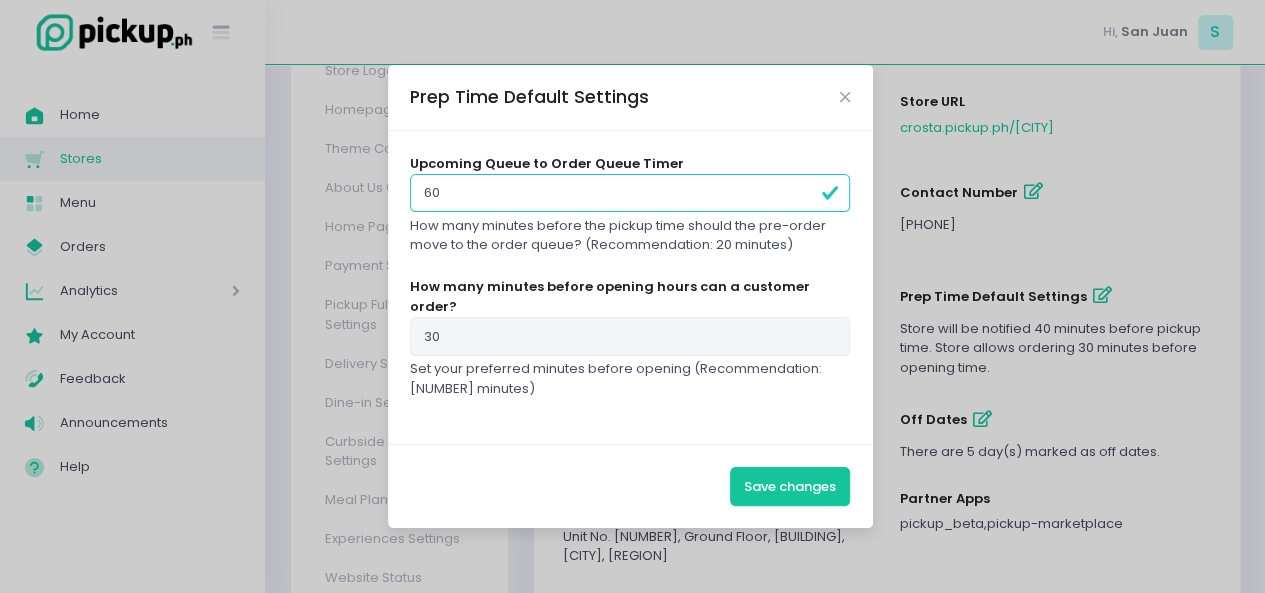 type on "60" 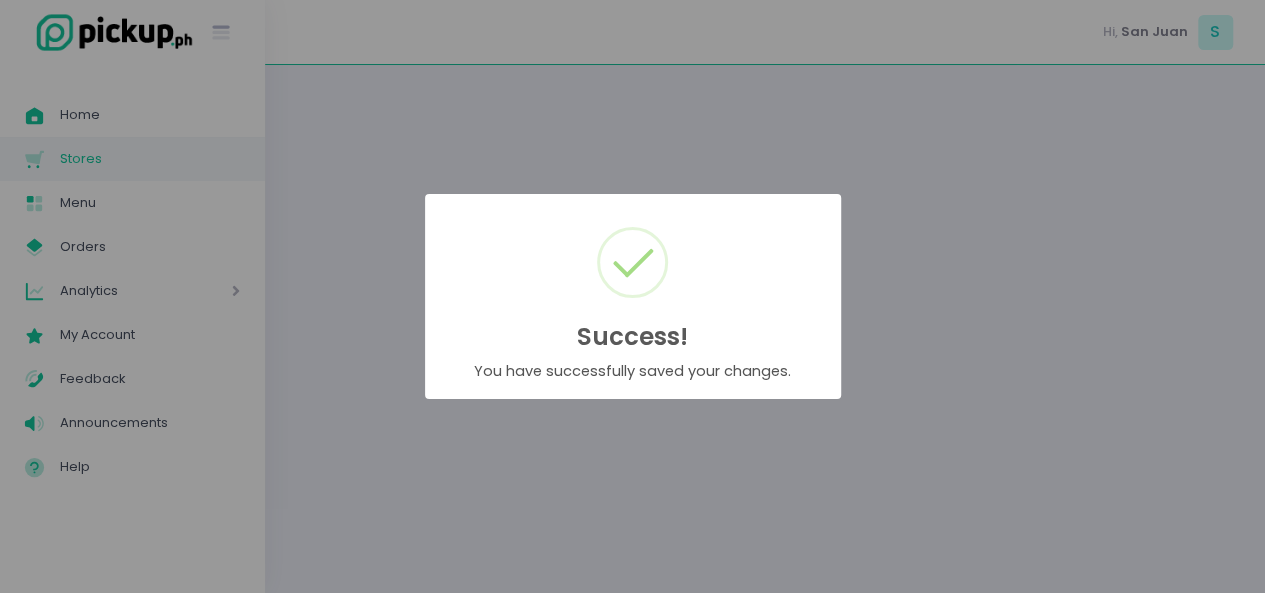 scroll, scrollTop: 0, scrollLeft: 0, axis: both 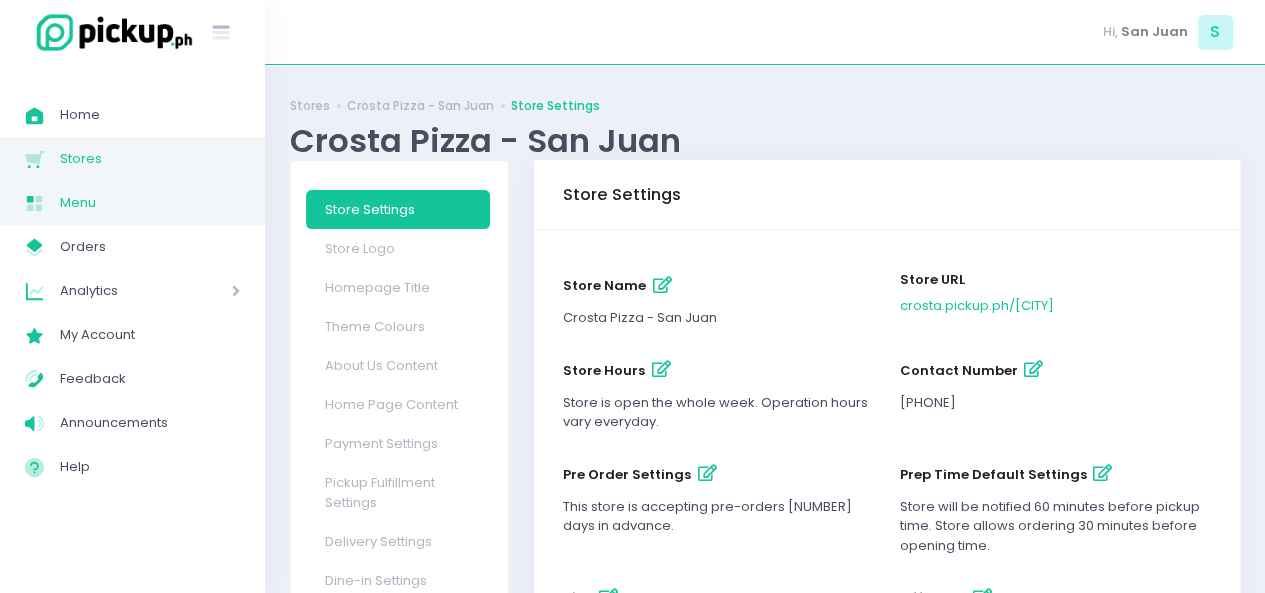 click on "Menu Created with Sketch. Menu" at bounding box center [132, 203] 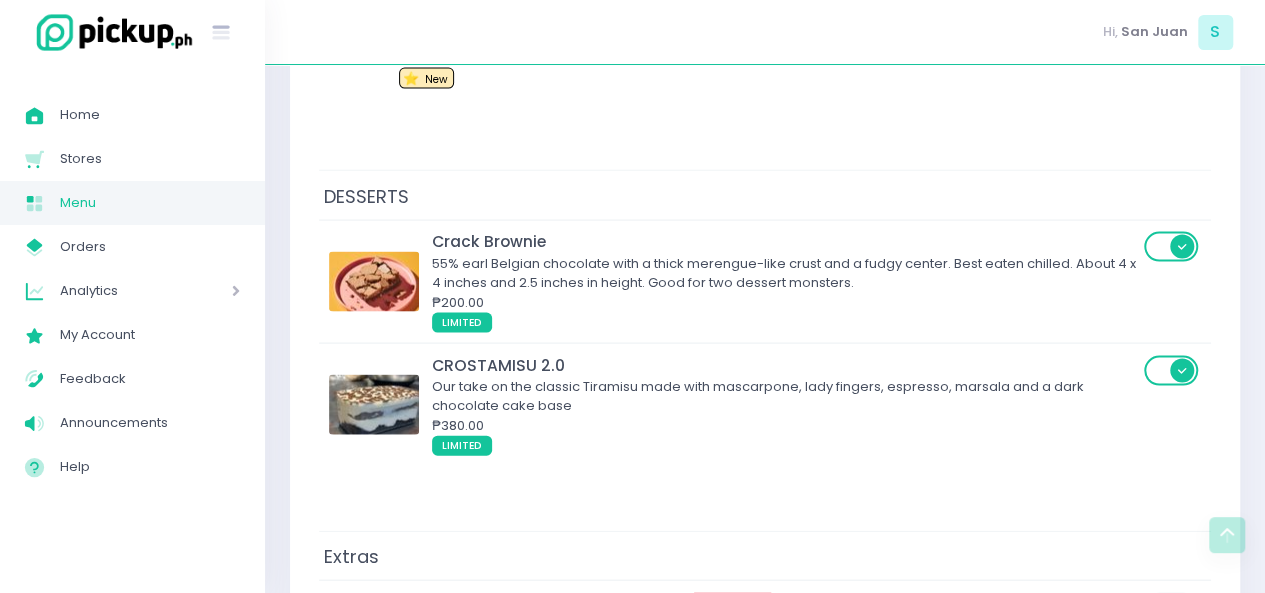 scroll, scrollTop: 9615, scrollLeft: 0, axis: vertical 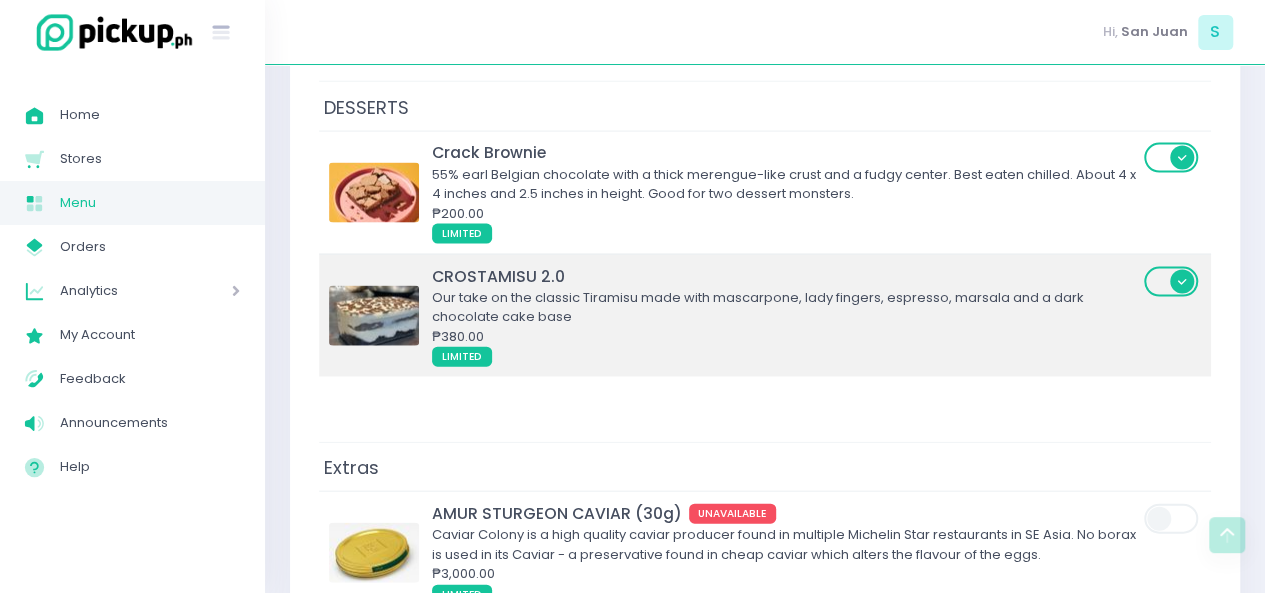click on "LIMITED" at bounding box center (785, 356) 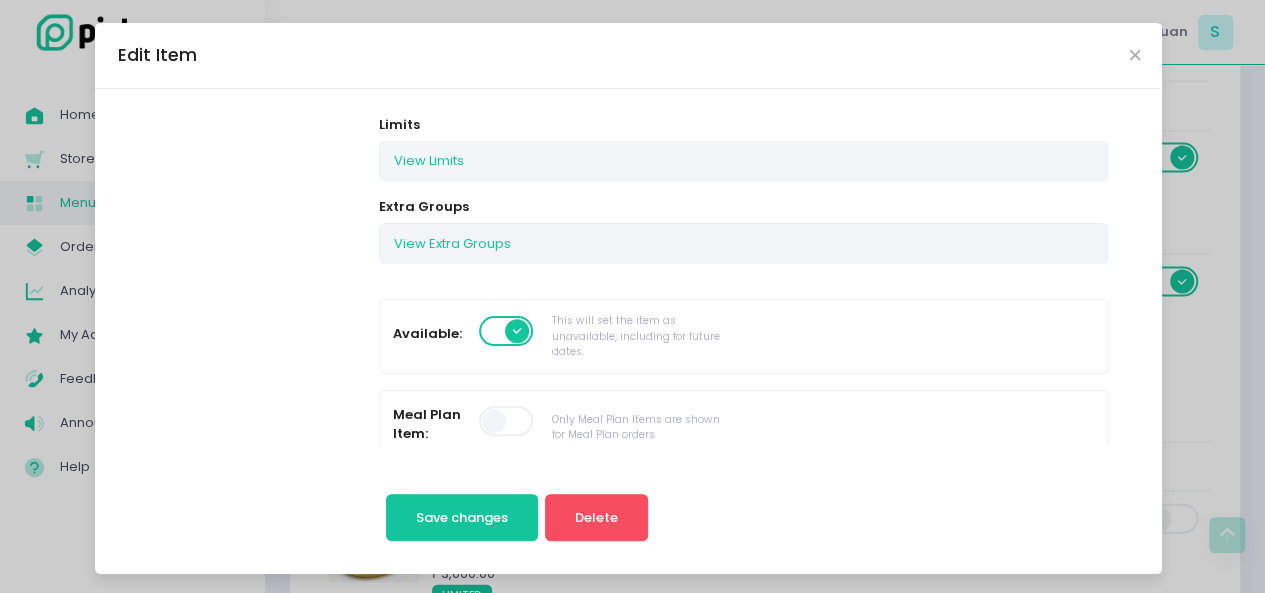 scroll, scrollTop: 367, scrollLeft: 0, axis: vertical 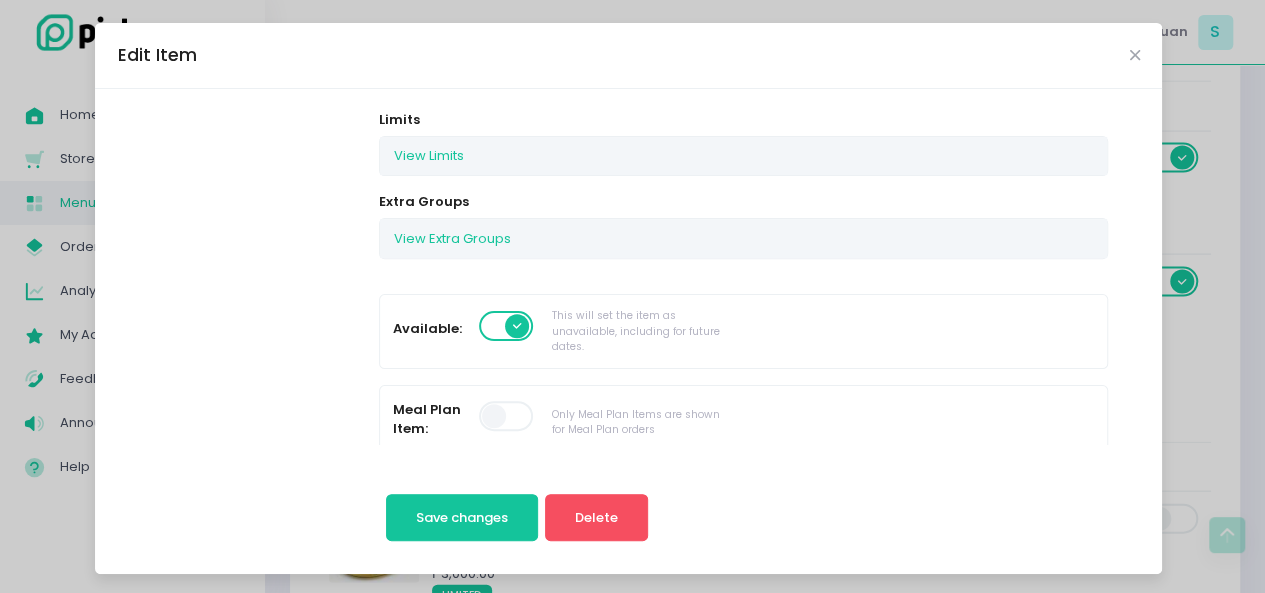 click at bounding box center [507, 326] 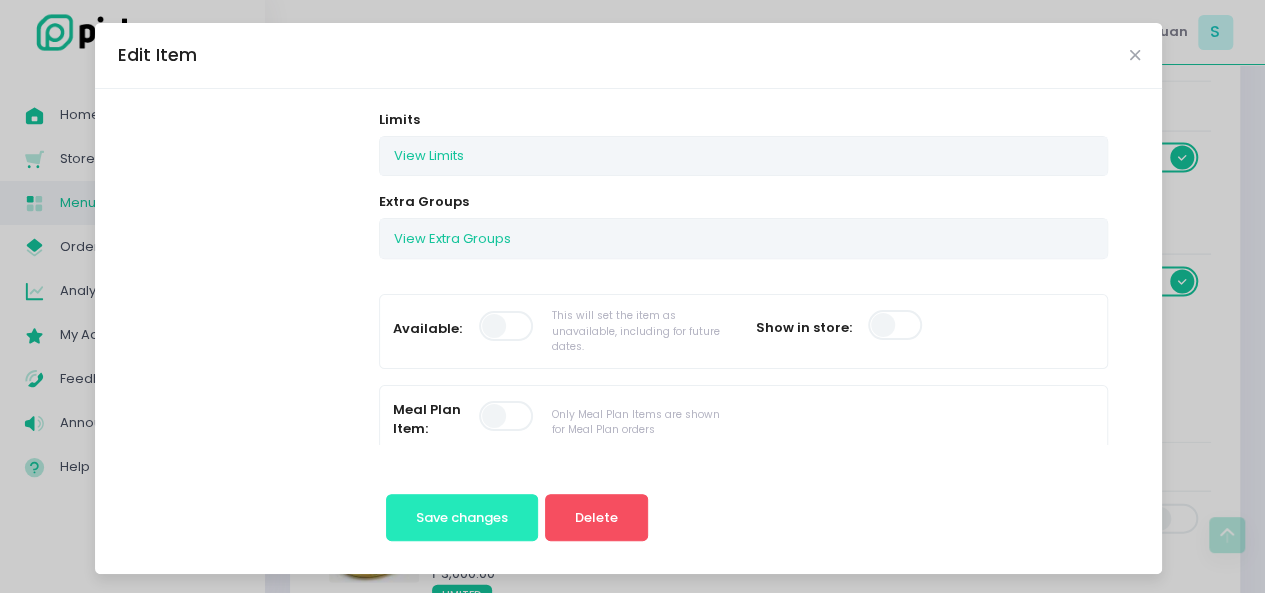 click on "Save changes" at bounding box center (462, 518) 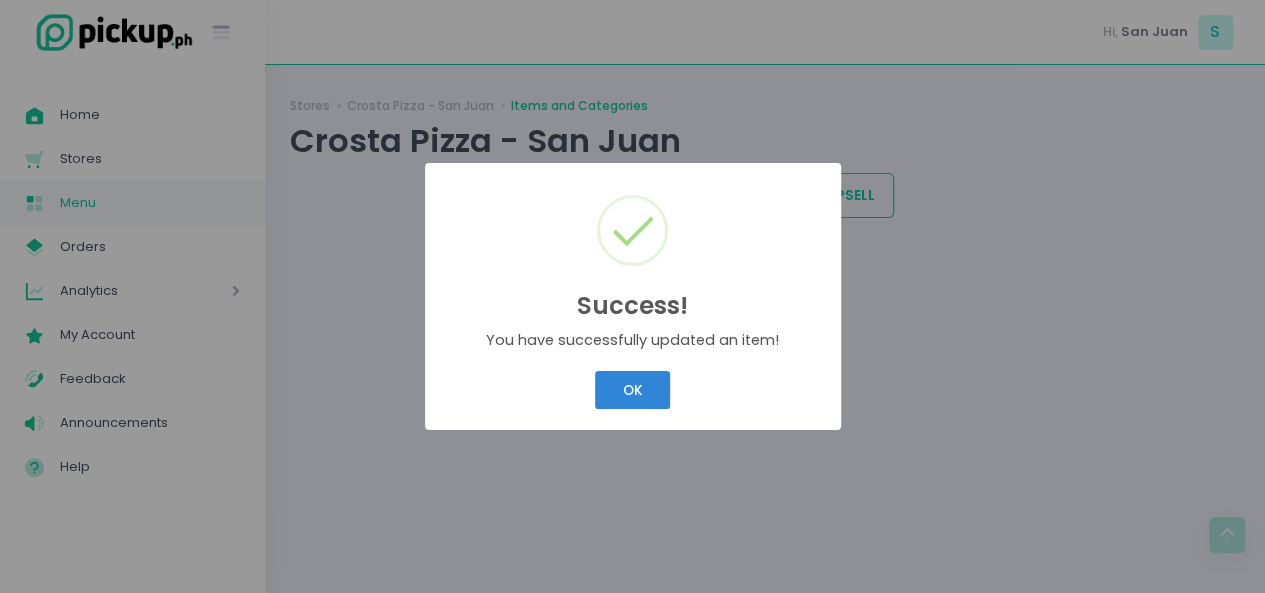 scroll, scrollTop: 0, scrollLeft: 0, axis: both 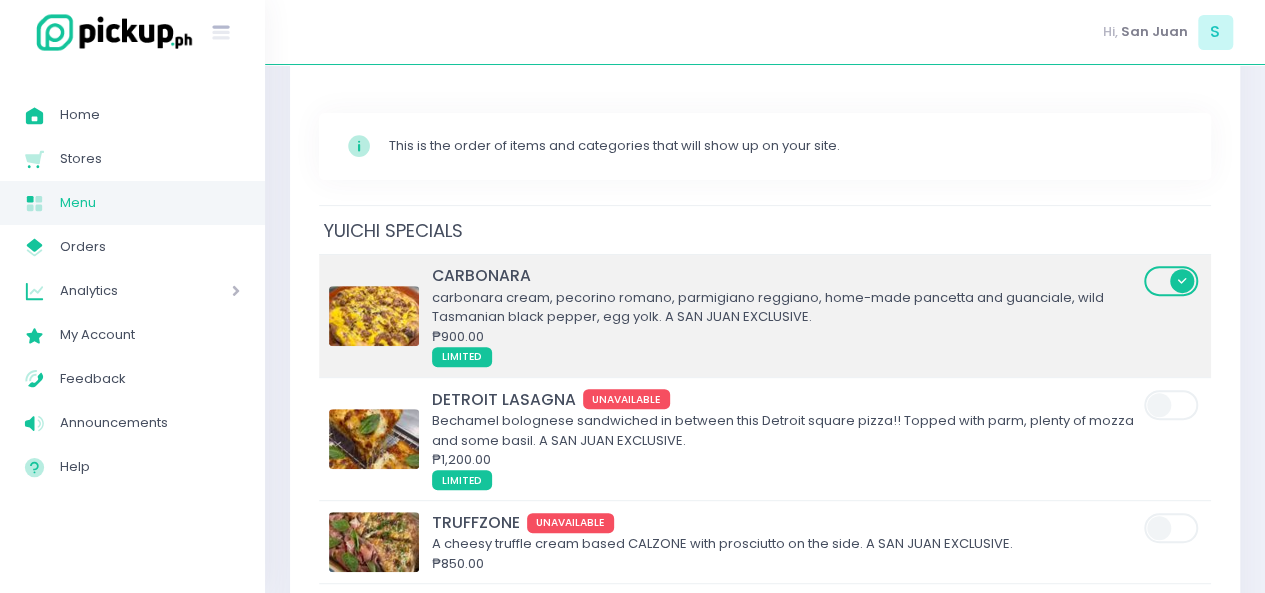 click at bounding box center (374, 316) 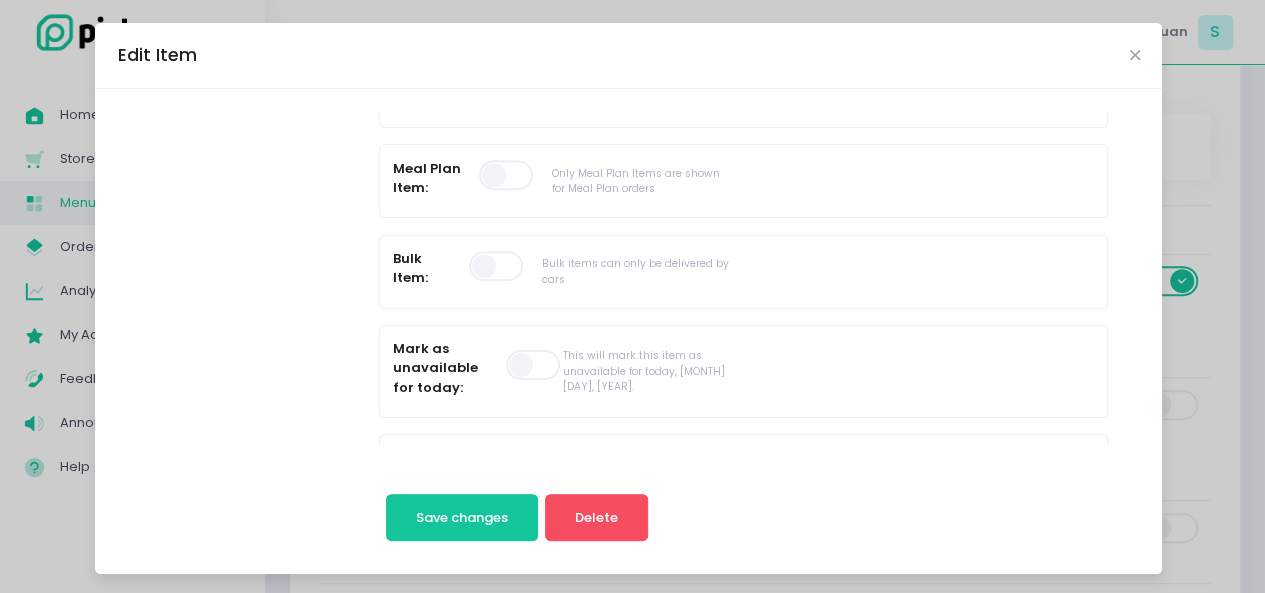 scroll, scrollTop: 626, scrollLeft: 0, axis: vertical 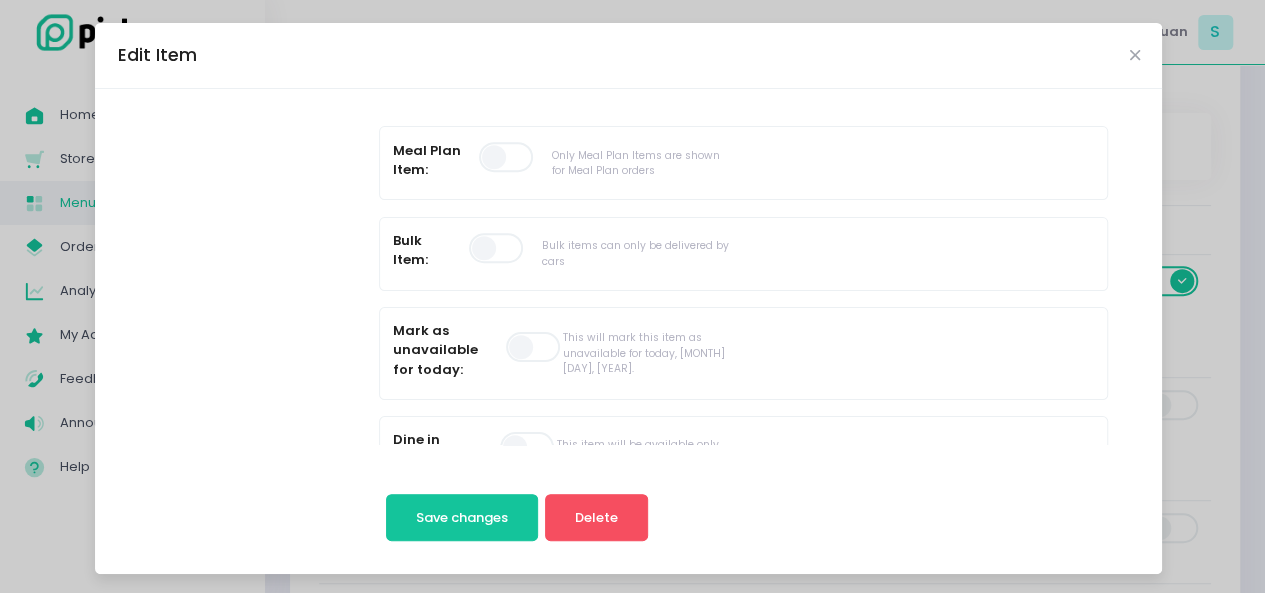 click at bounding box center [534, 347] 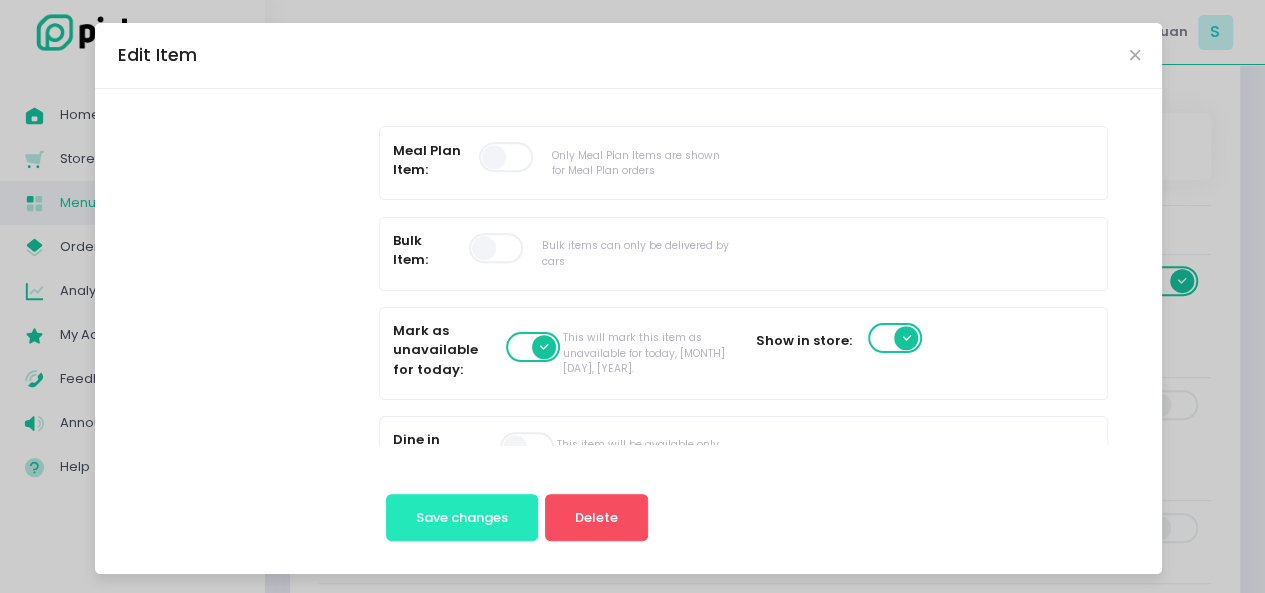click on "Save changes" at bounding box center [462, 517] 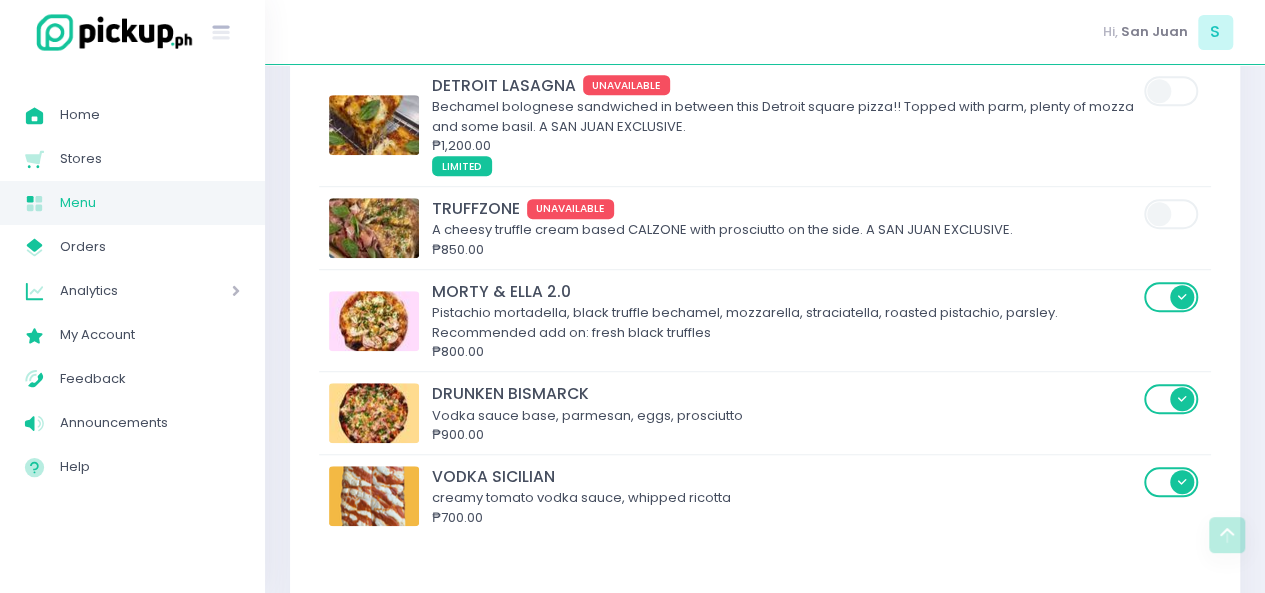 scroll, scrollTop: 572, scrollLeft: 0, axis: vertical 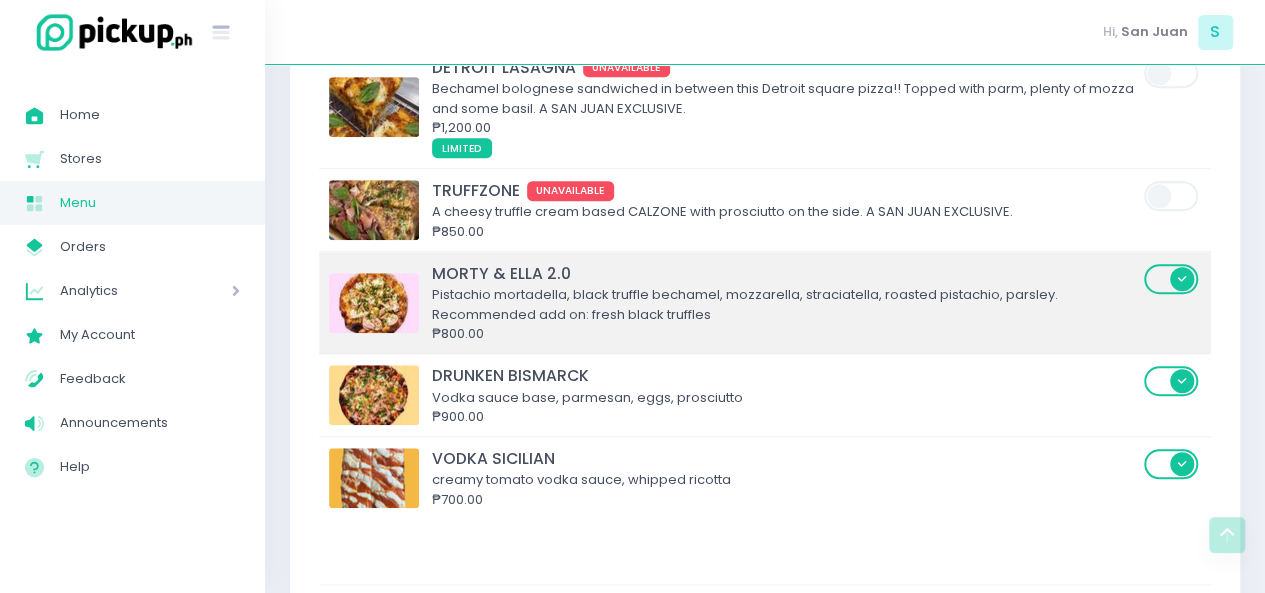click at bounding box center [374, 303] 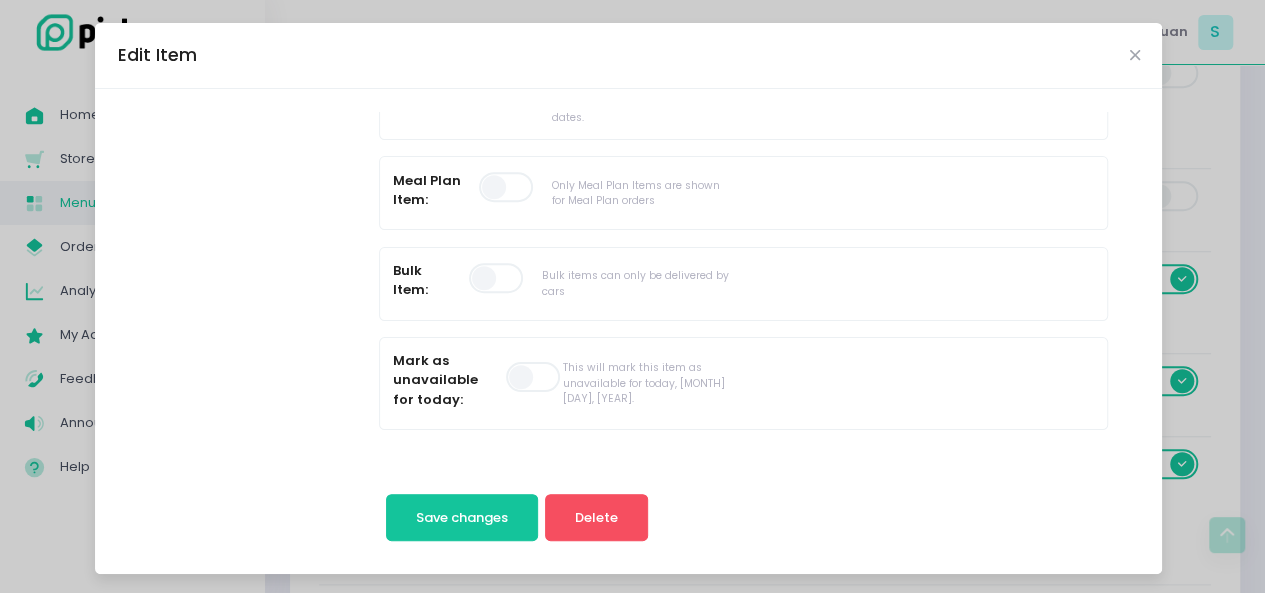 scroll, scrollTop: 613, scrollLeft: 0, axis: vertical 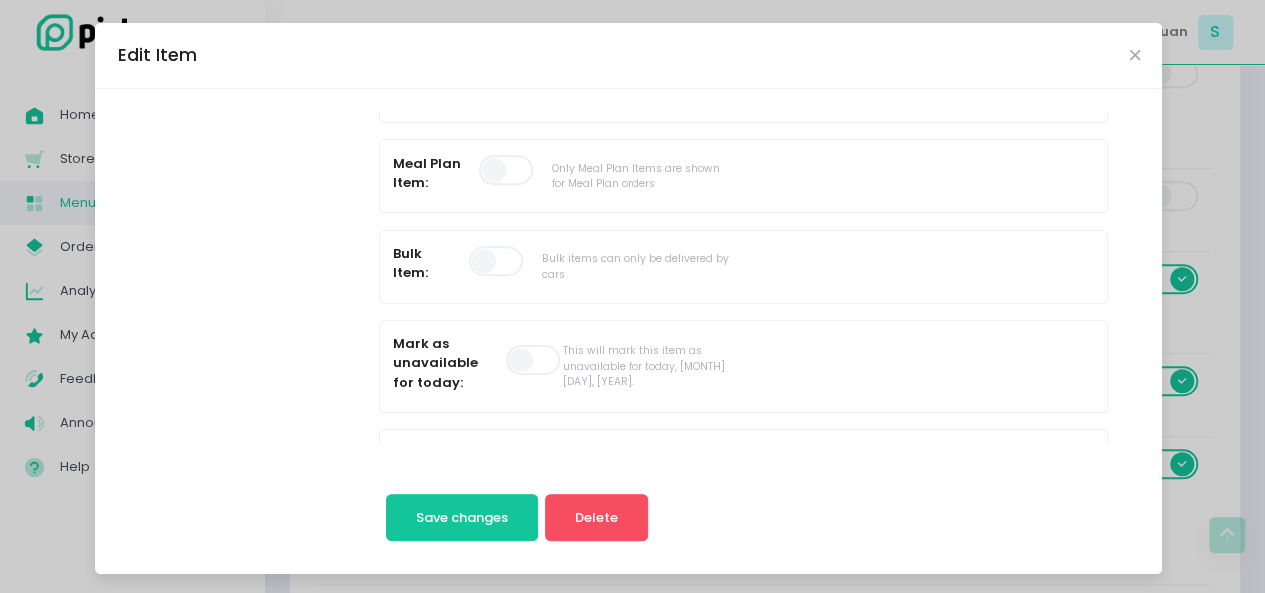 click at bounding box center (534, 360) 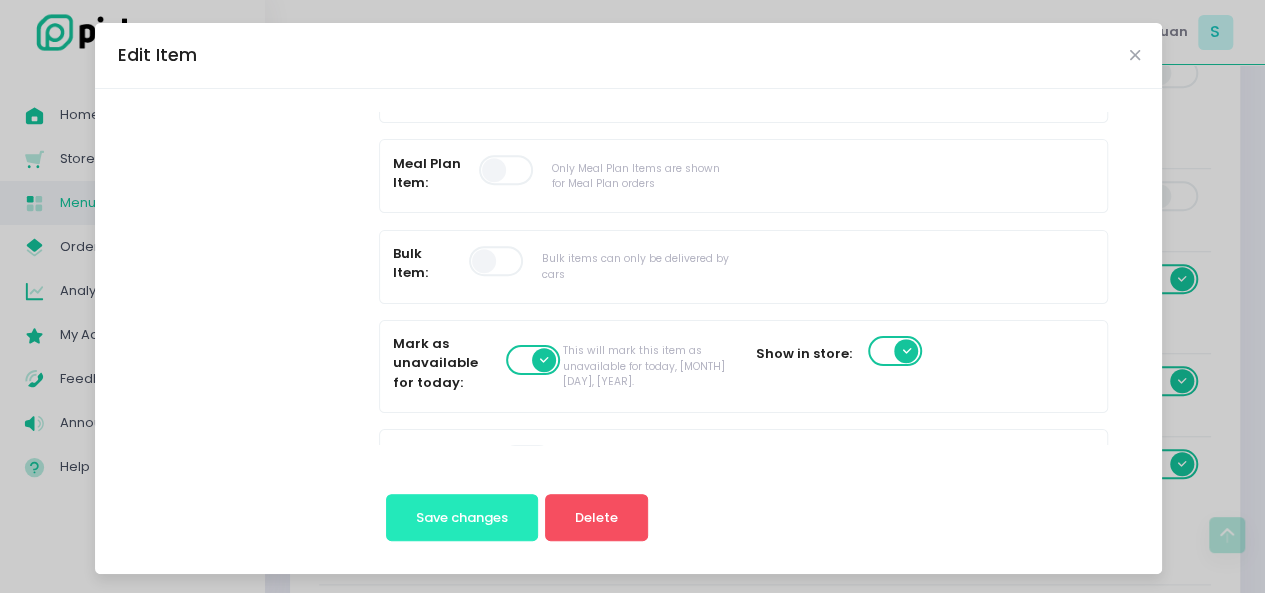 click on "Save changes" at bounding box center [462, 518] 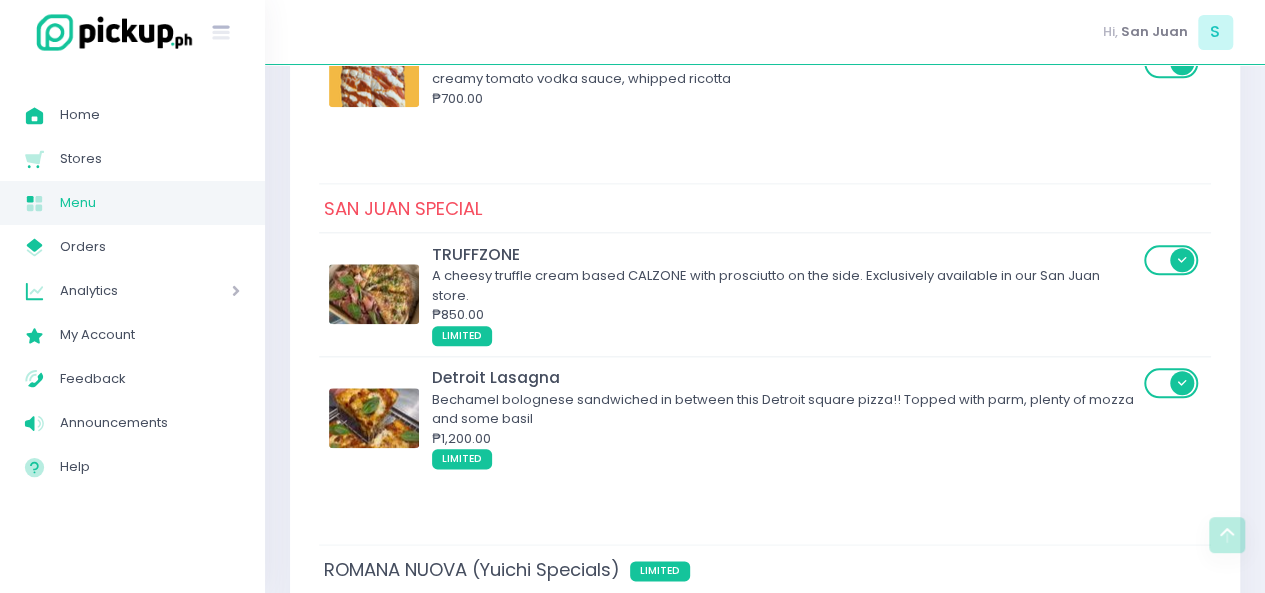 scroll, scrollTop: 1013, scrollLeft: 0, axis: vertical 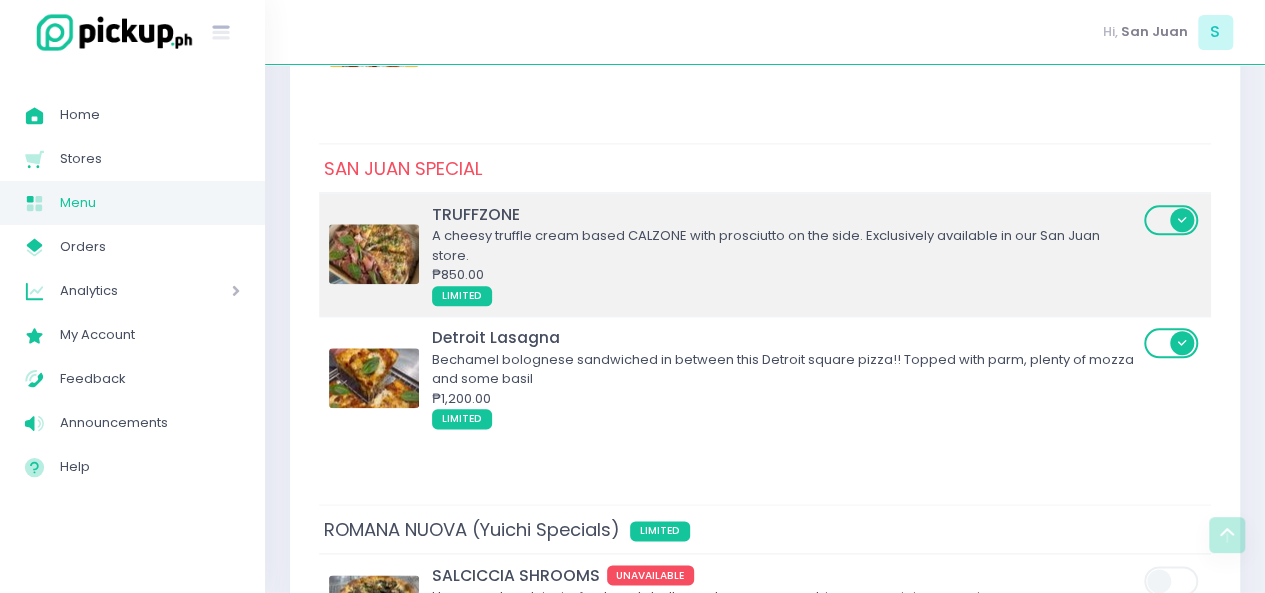 click on "A cheesy truffle cream based CALZONE with prosciutto on the side. Exclusively available in our San Juan store." at bounding box center (785, 245) 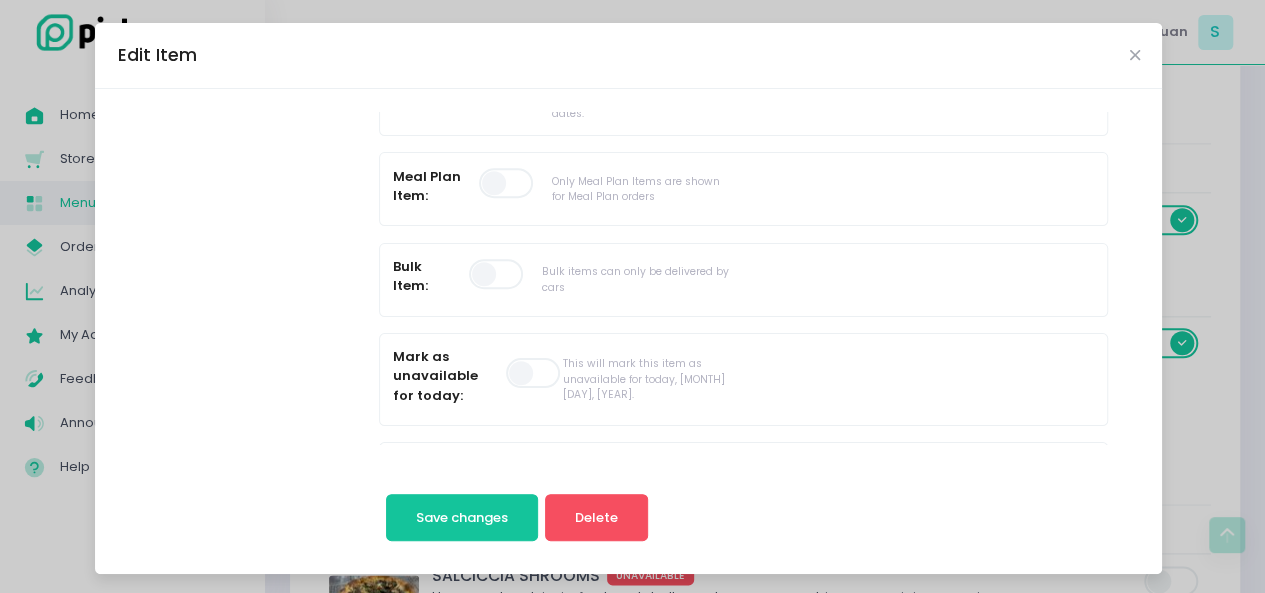 scroll, scrollTop: 612, scrollLeft: 0, axis: vertical 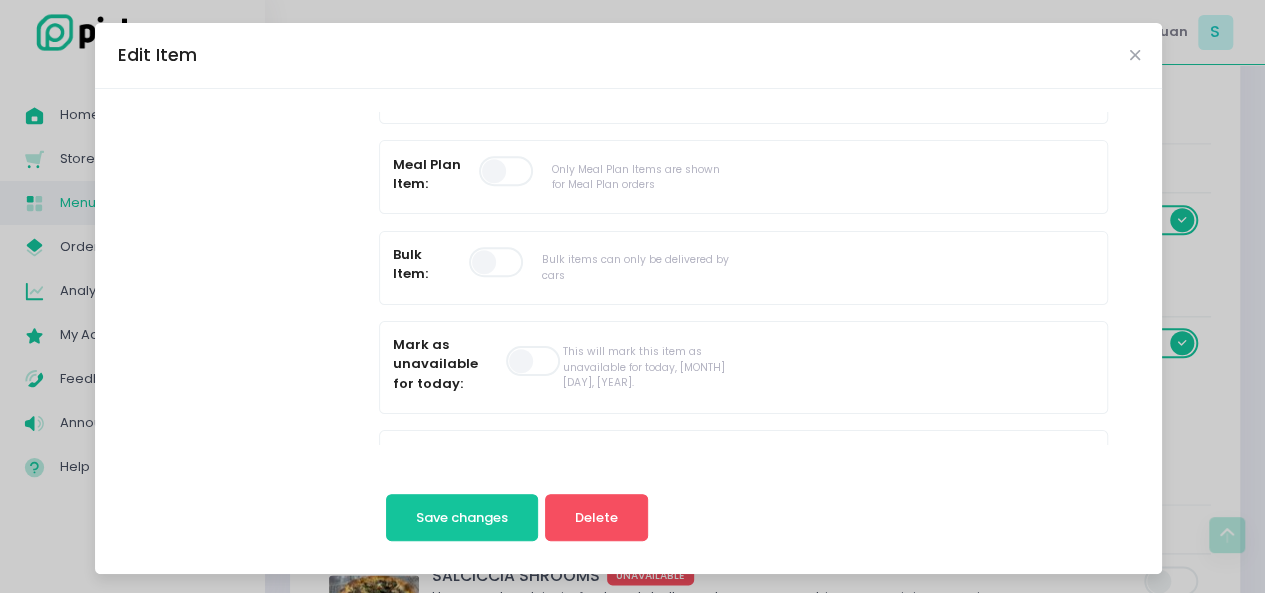 click at bounding box center [534, 361] 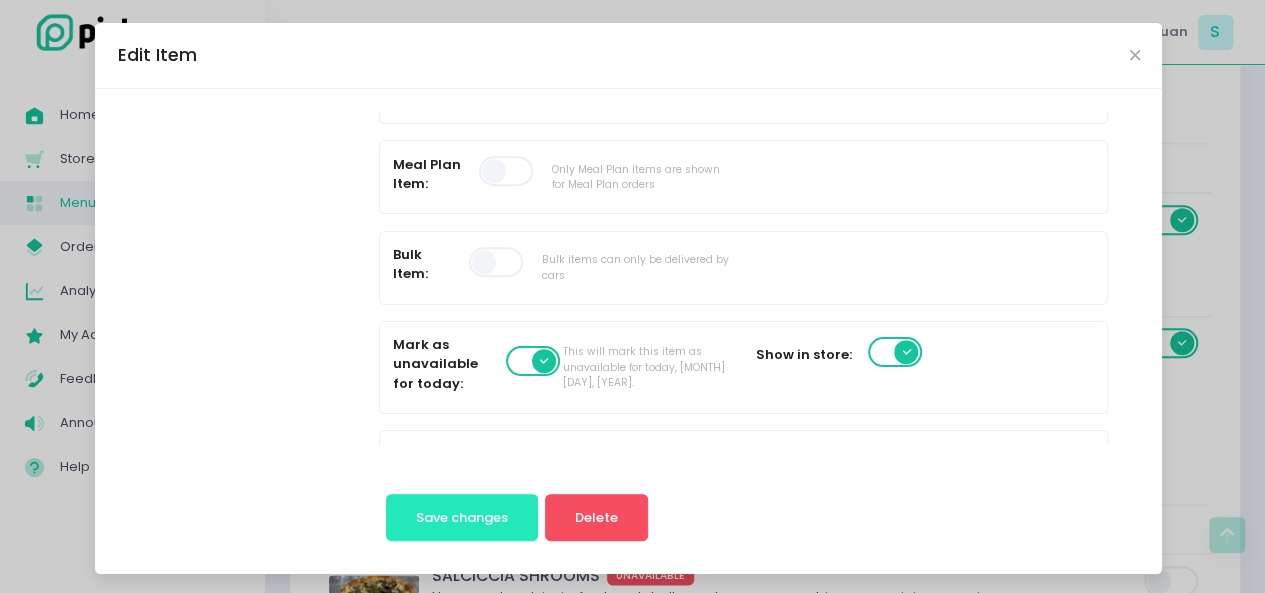 click on "Save changes" at bounding box center (462, 517) 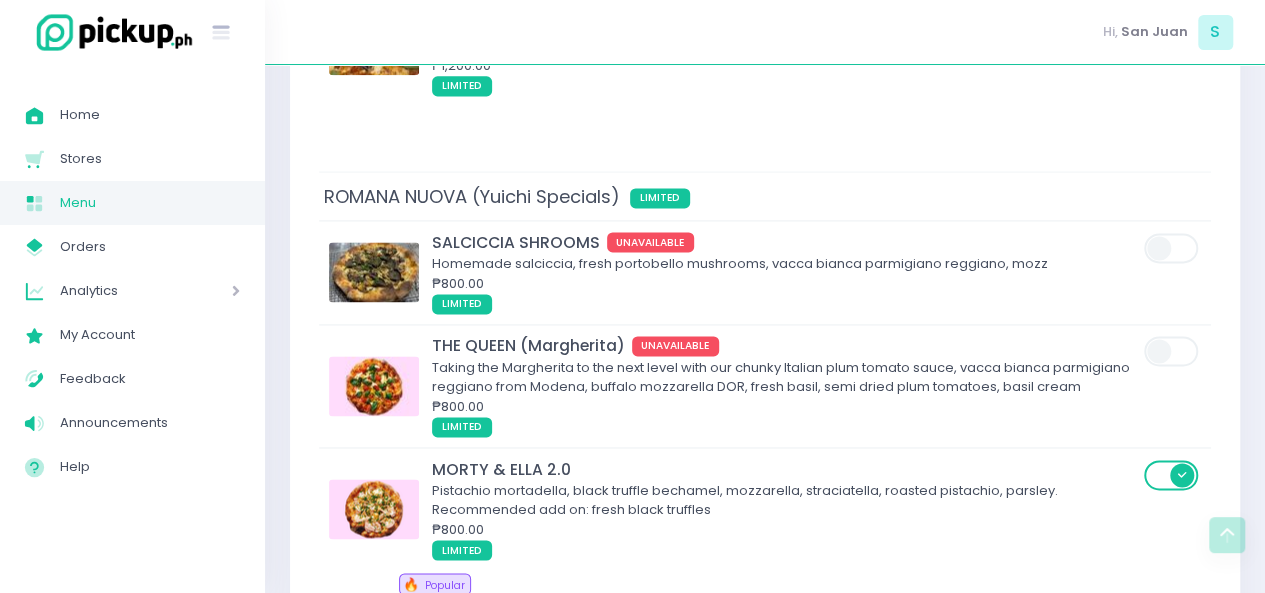 scroll, scrollTop: 1533, scrollLeft: 0, axis: vertical 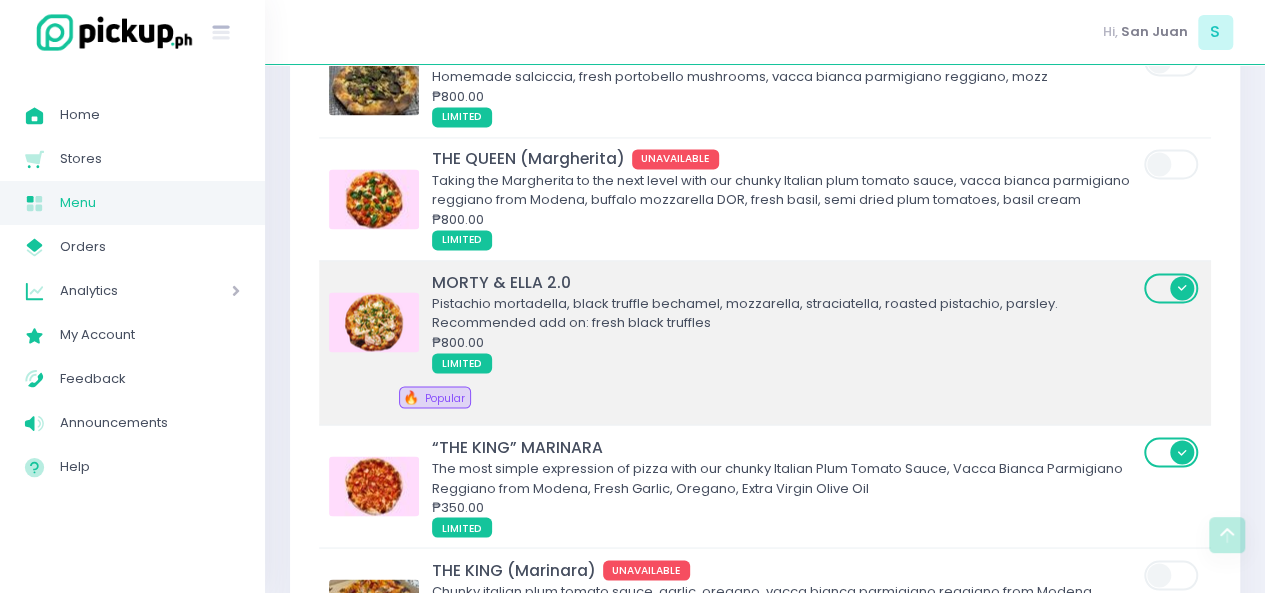 click at bounding box center (374, 322) 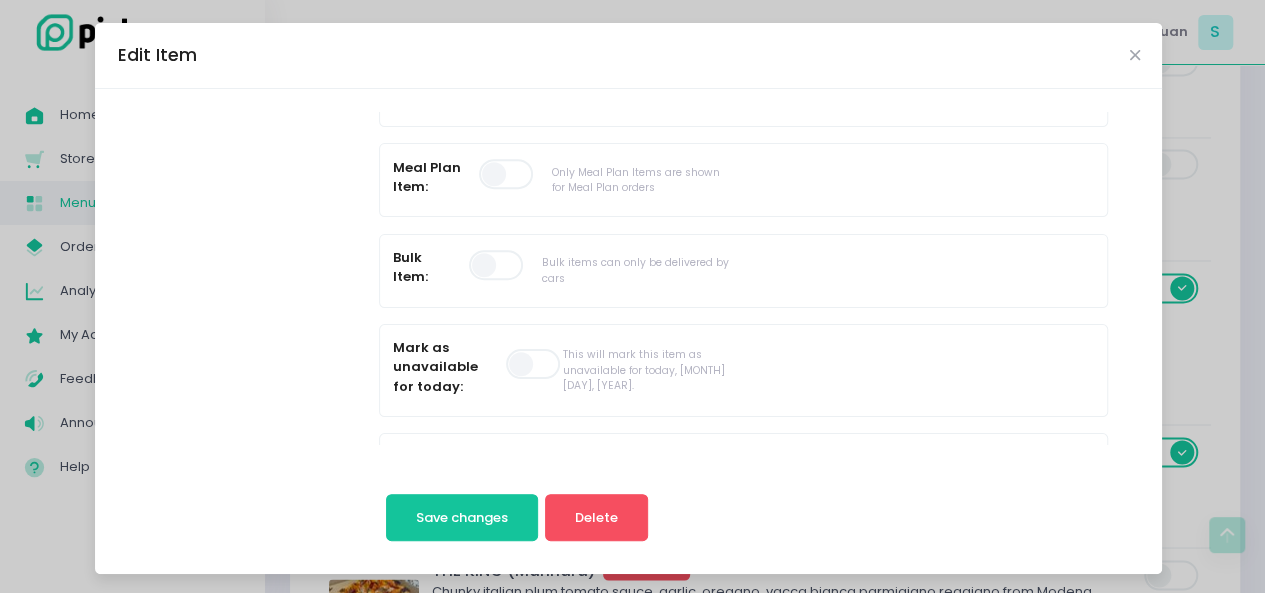 scroll, scrollTop: 613, scrollLeft: 0, axis: vertical 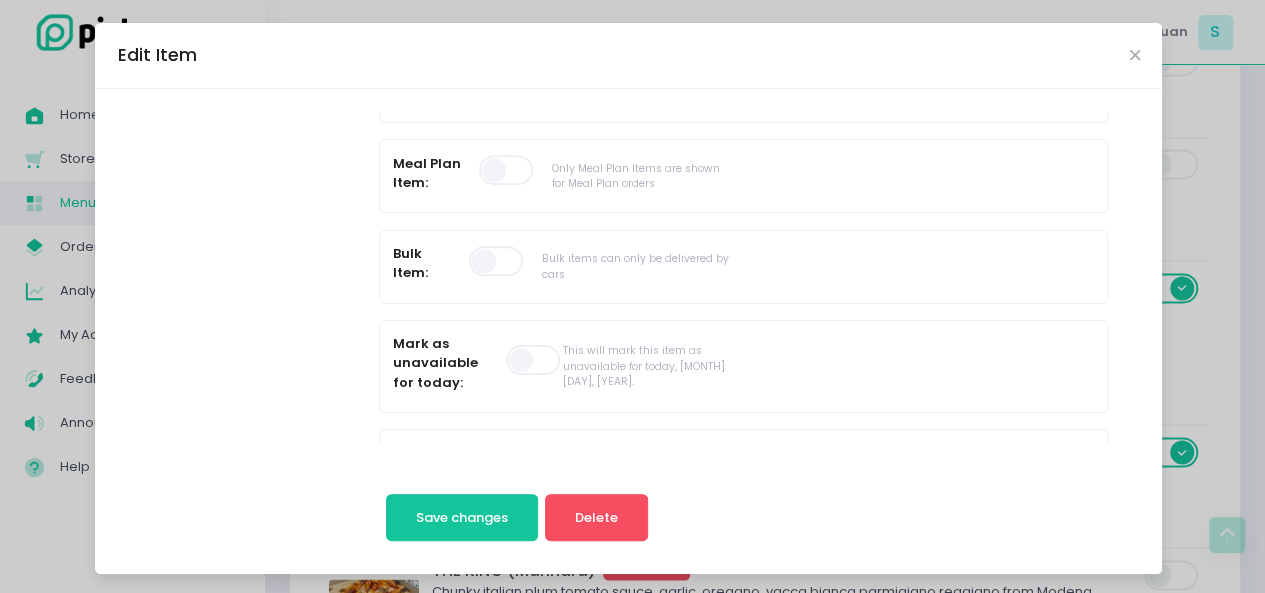 click at bounding box center (534, 360) 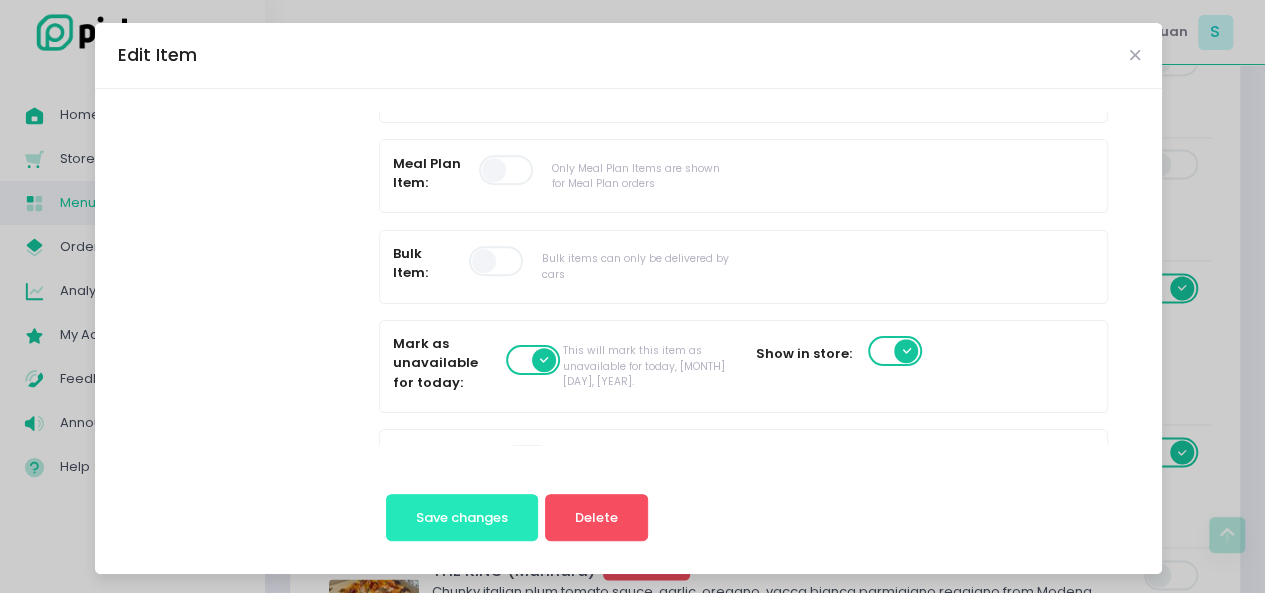 click on "Save changes" at bounding box center [462, 517] 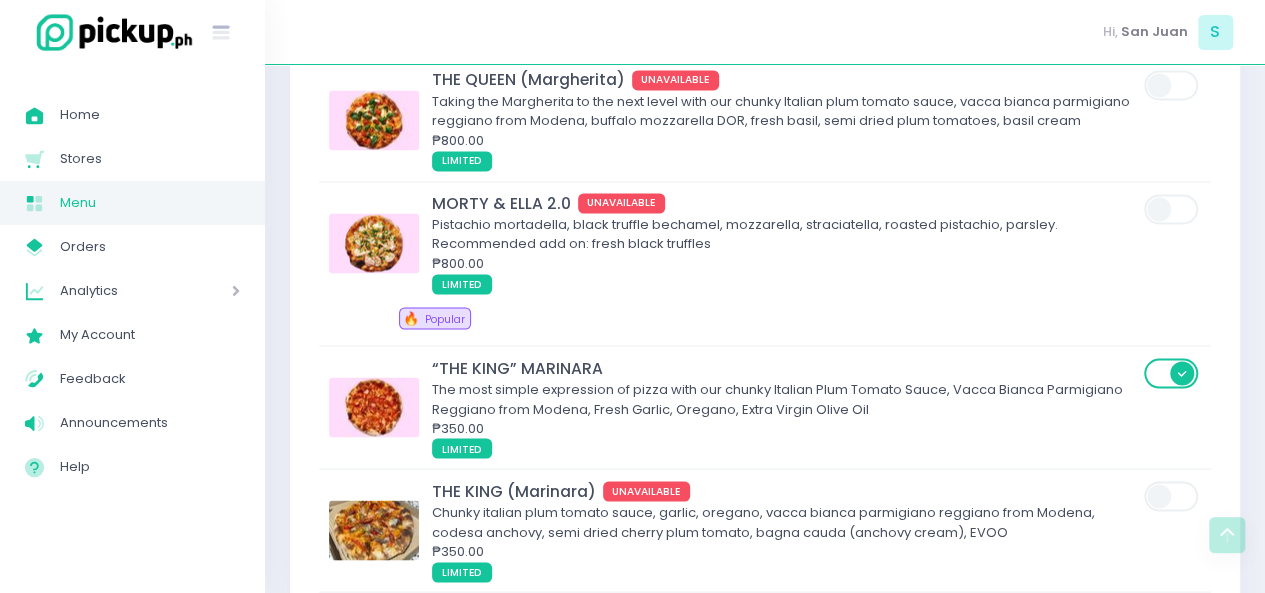 scroll, scrollTop: 1639, scrollLeft: 0, axis: vertical 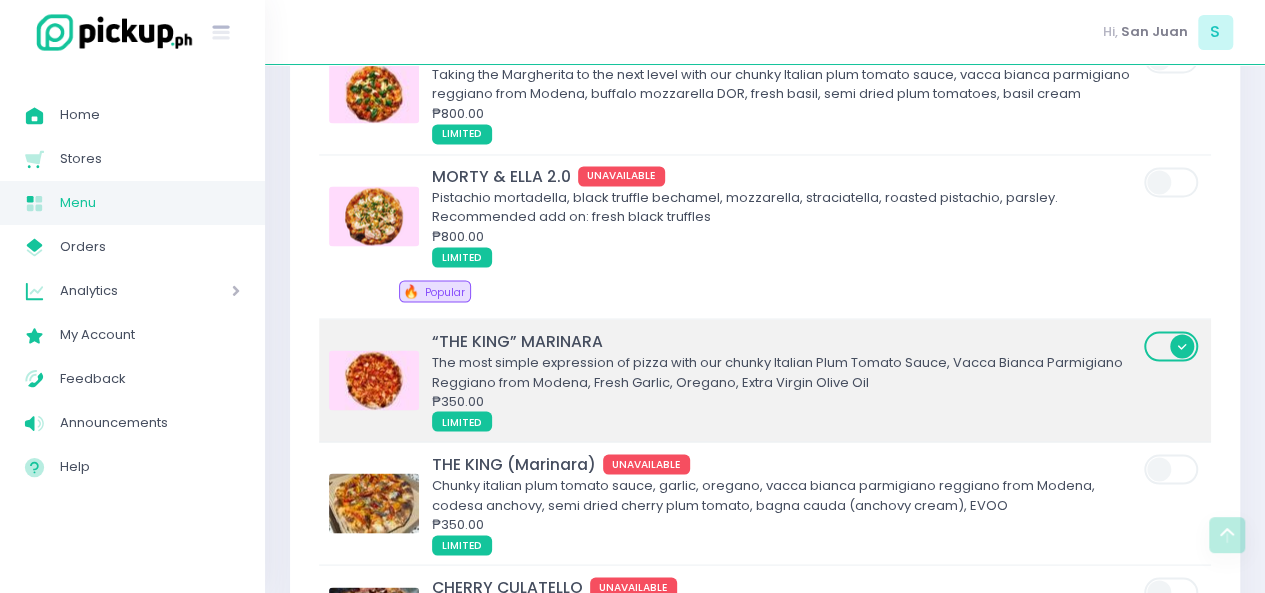 click at bounding box center [1172, 346] 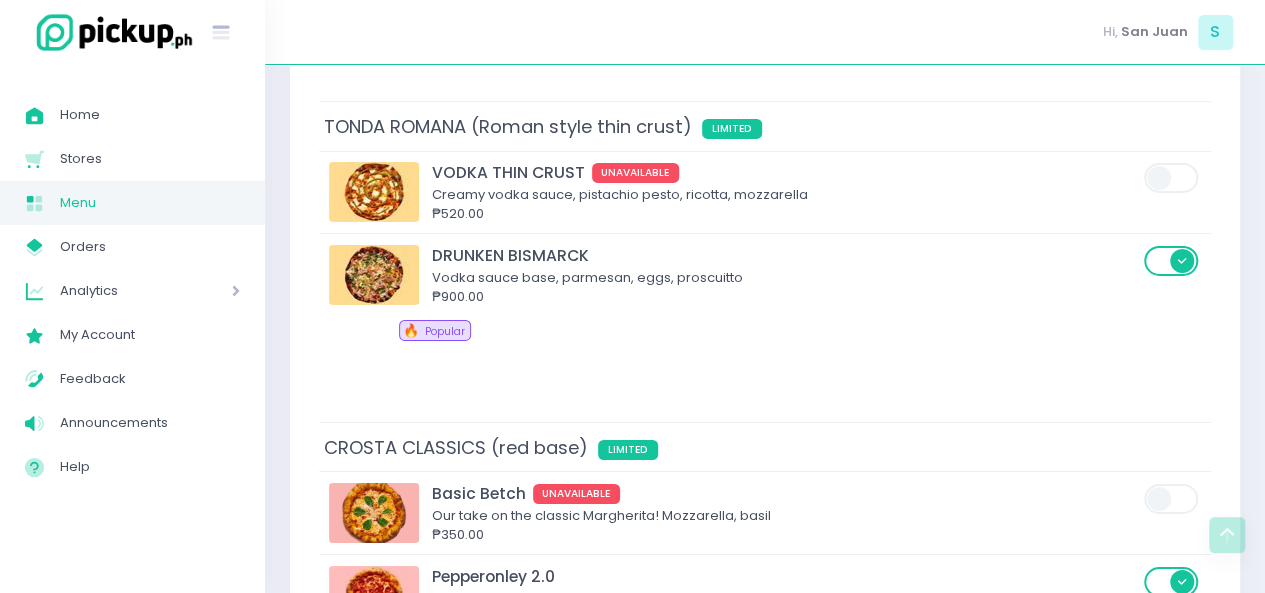 scroll, scrollTop: 3372, scrollLeft: 0, axis: vertical 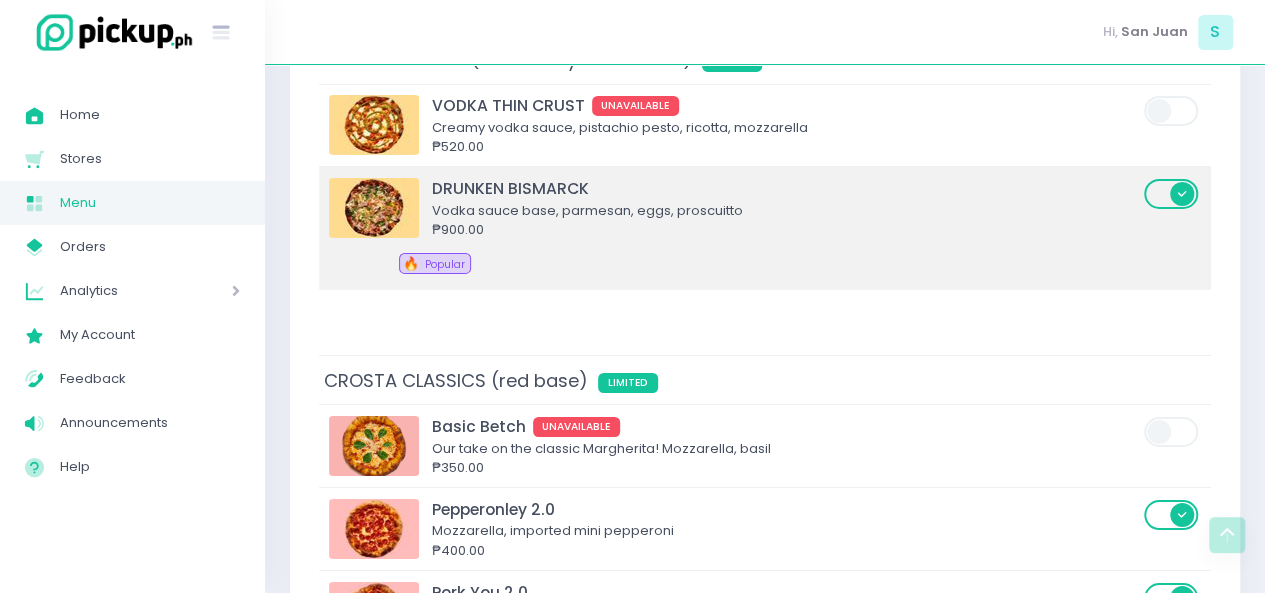click at bounding box center (1172, 194) 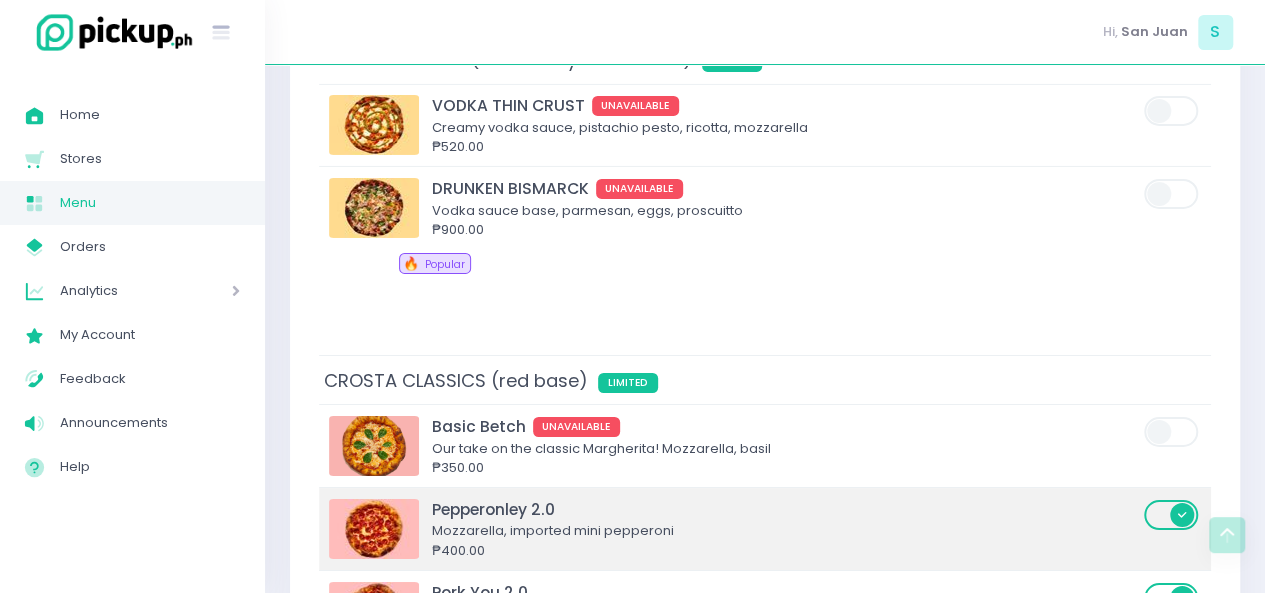 click at bounding box center (1172, 515) 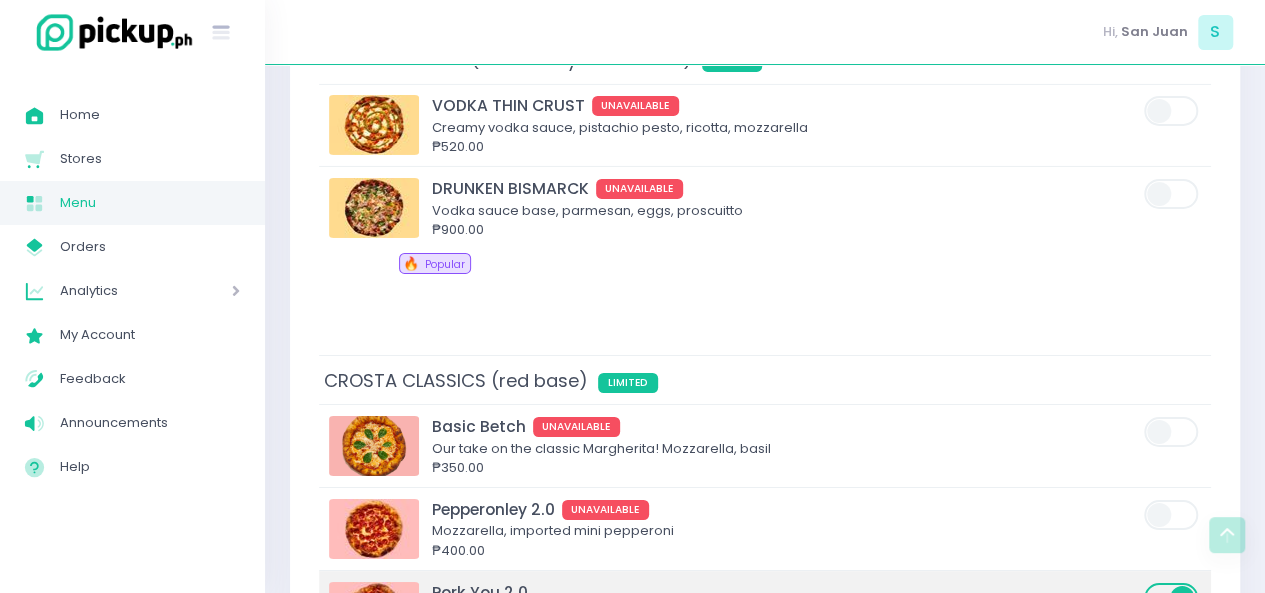 click at bounding box center (1172, 598) 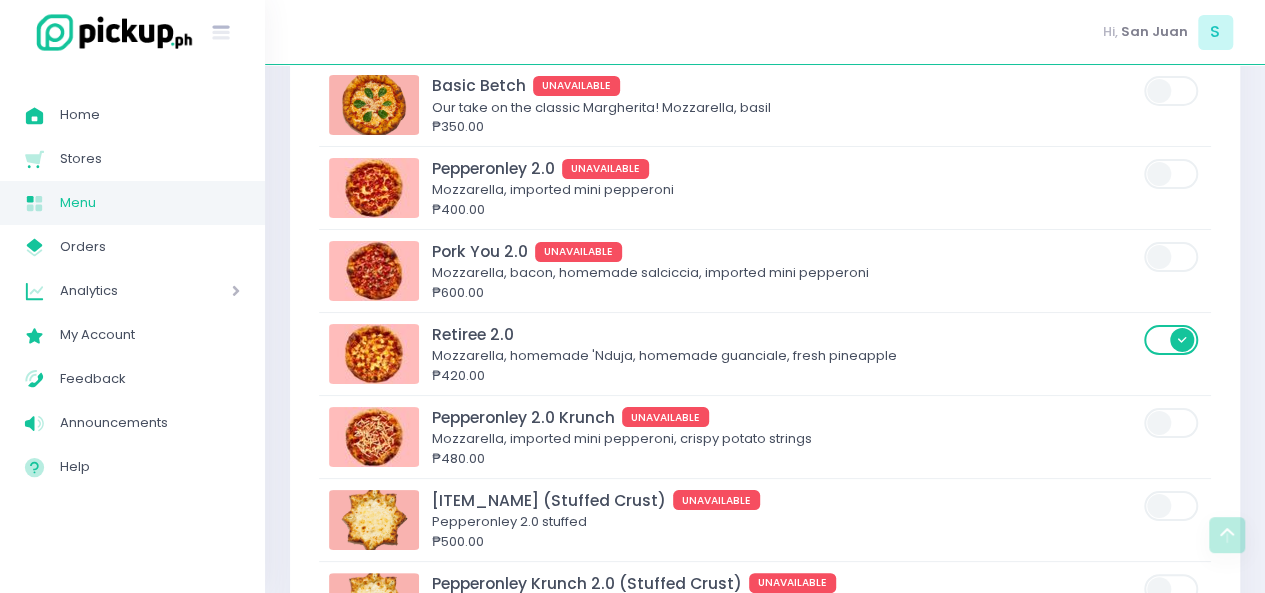 scroll, scrollTop: 3732, scrollLeft: 0, axis: vertical 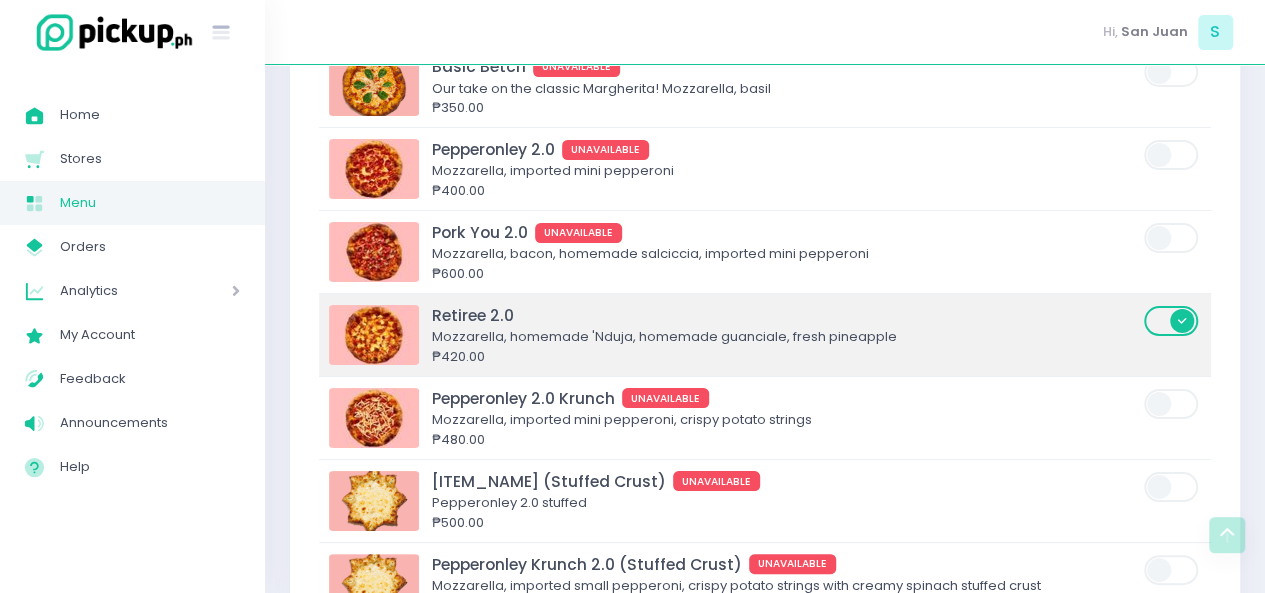 click at bounding box center (1172, 321) 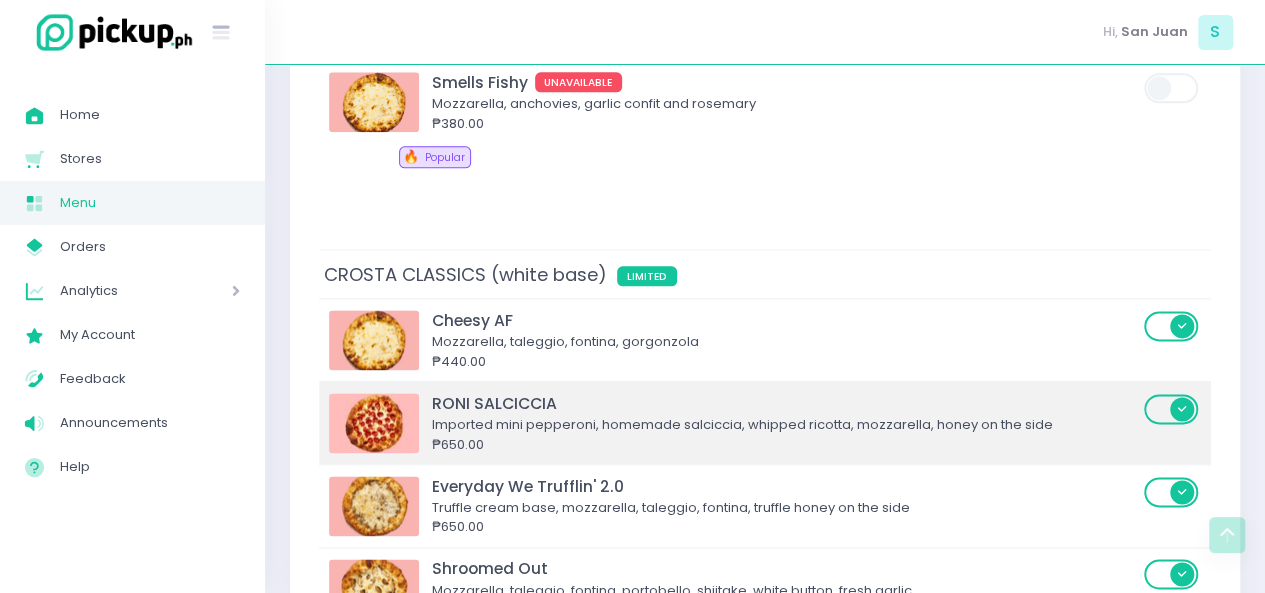 scroll, scrollTop: 4918, scrollLeft: 0, axis: vertical 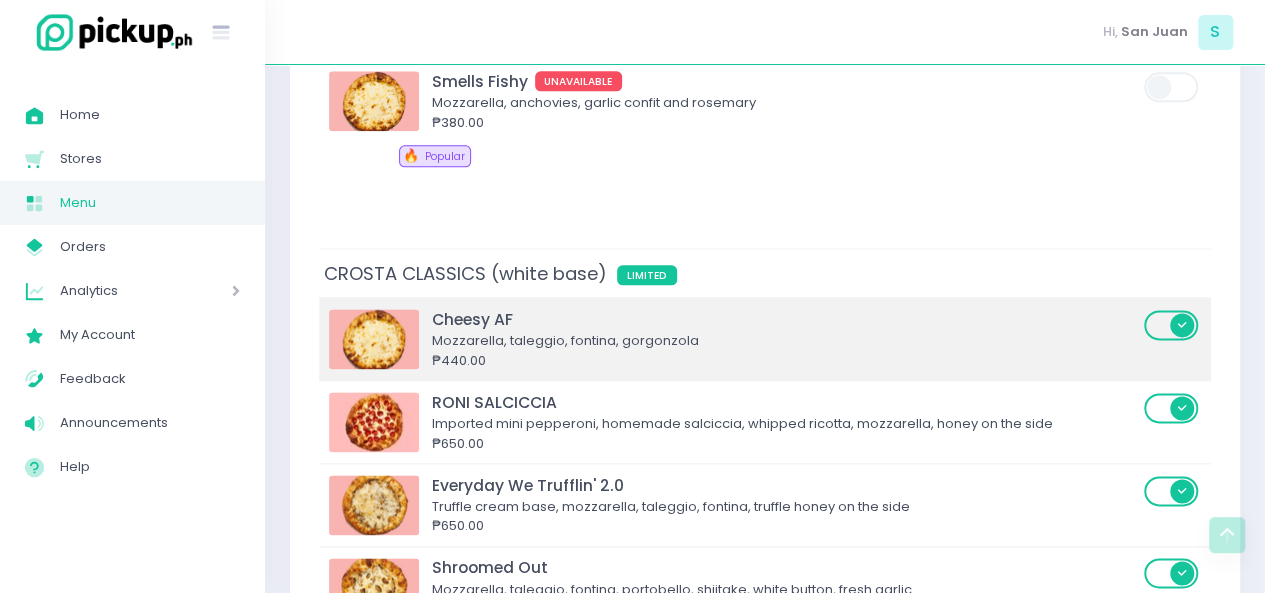 click at bounding box center (1172, 325) 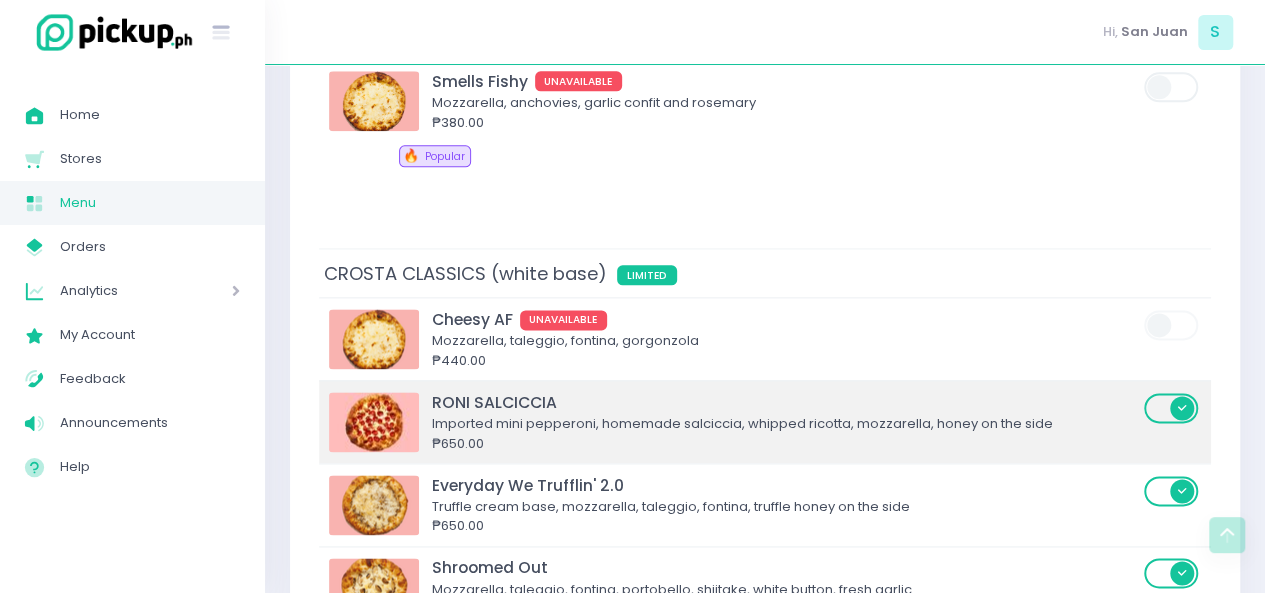 click at bounding box center [1172, 408] 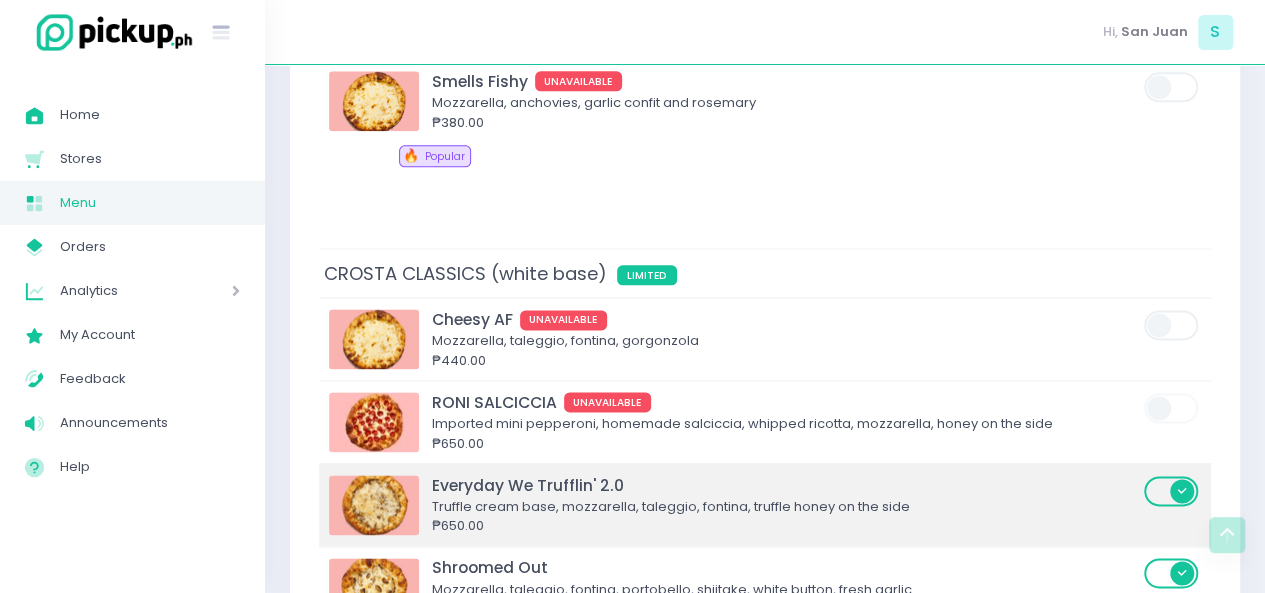 click at bounding box center [1172, 491] 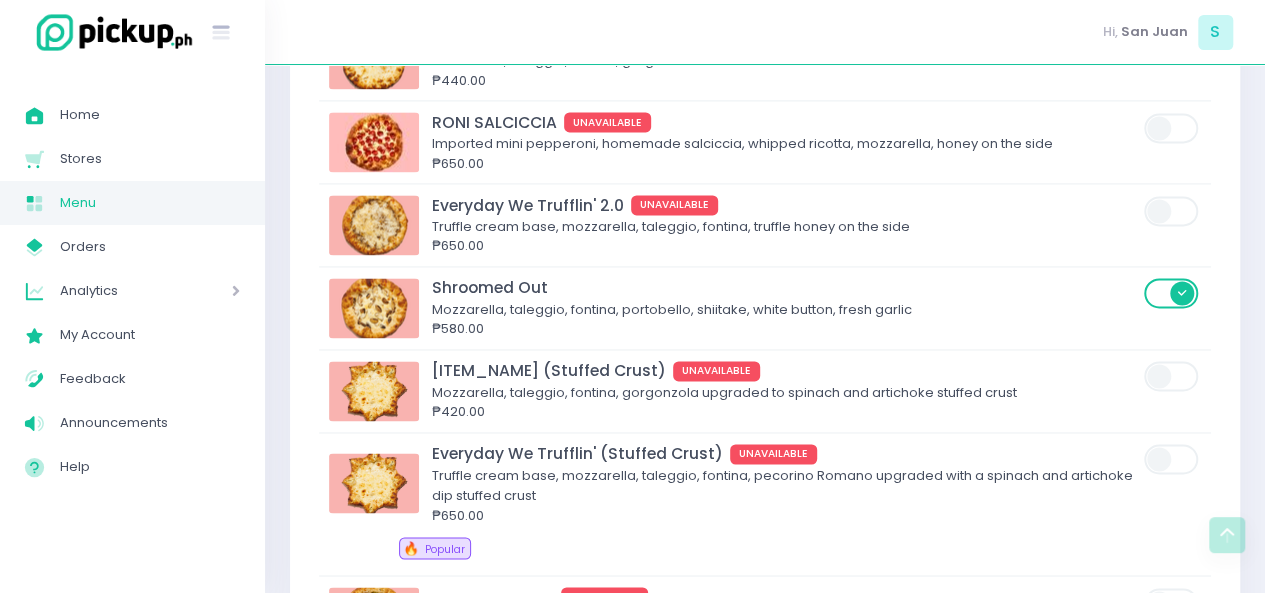 scroll, scrollTop: 5211, scrollLeft: 0, axis: vertical 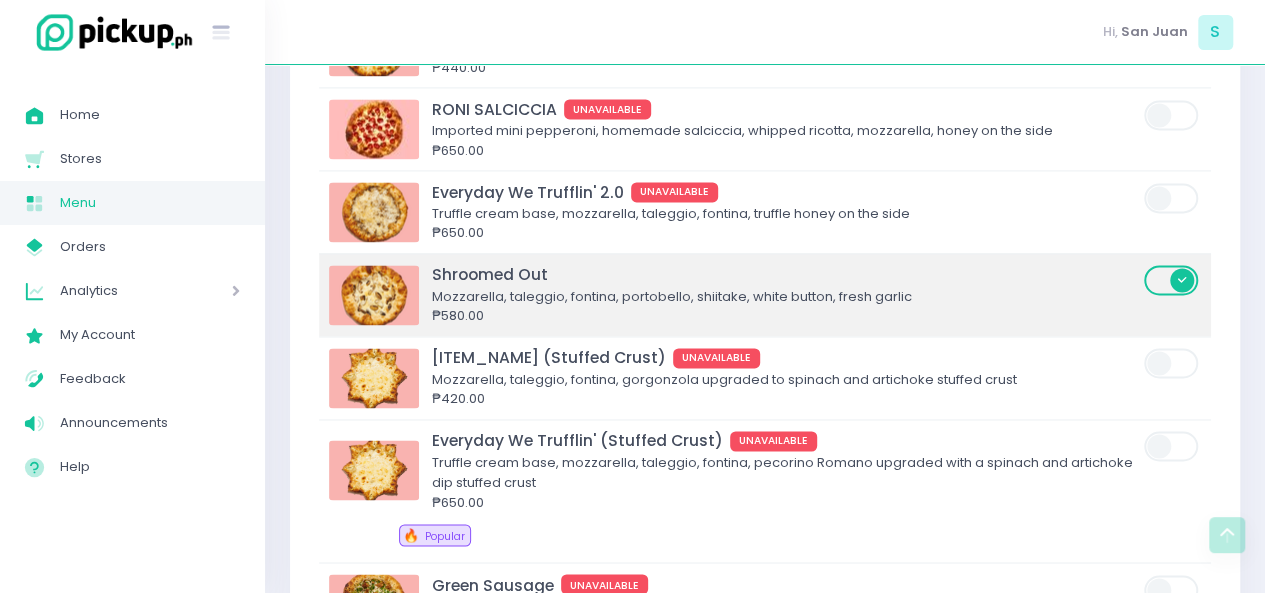 click at bounding box center [1172, 280] 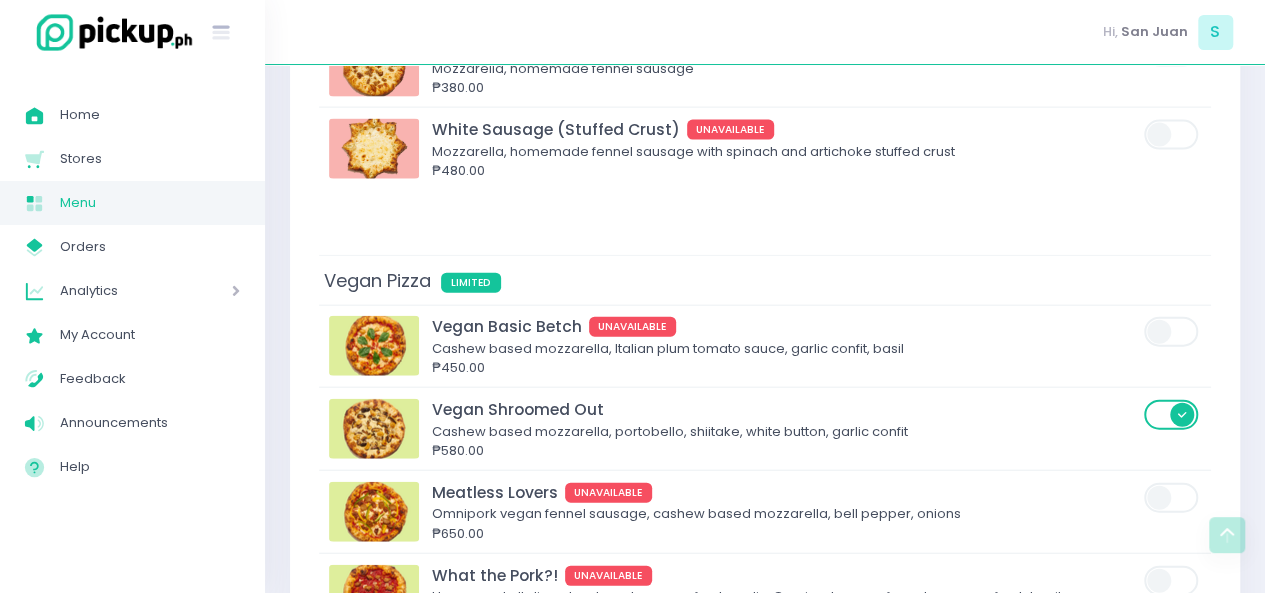 scroll, scrollTop: 6064, scrollLeft: 0, axis: vertical 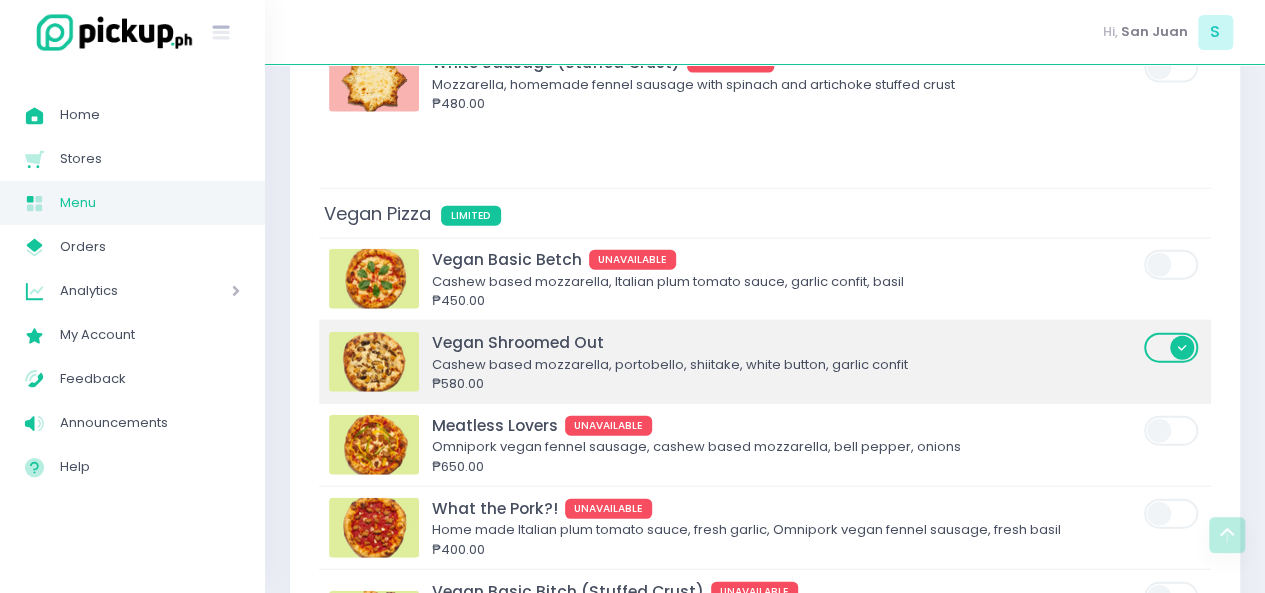 click at bounding box center (1172, 348) 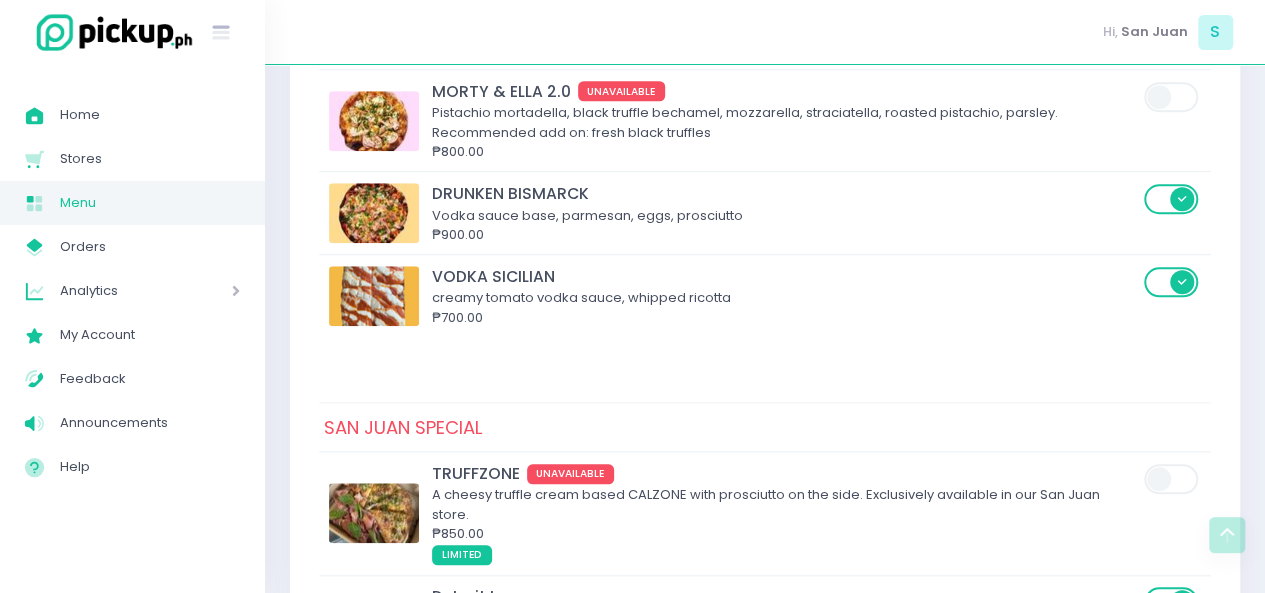 scroll, scrollTop: 746, scrollLeft: 0, axis: vertical 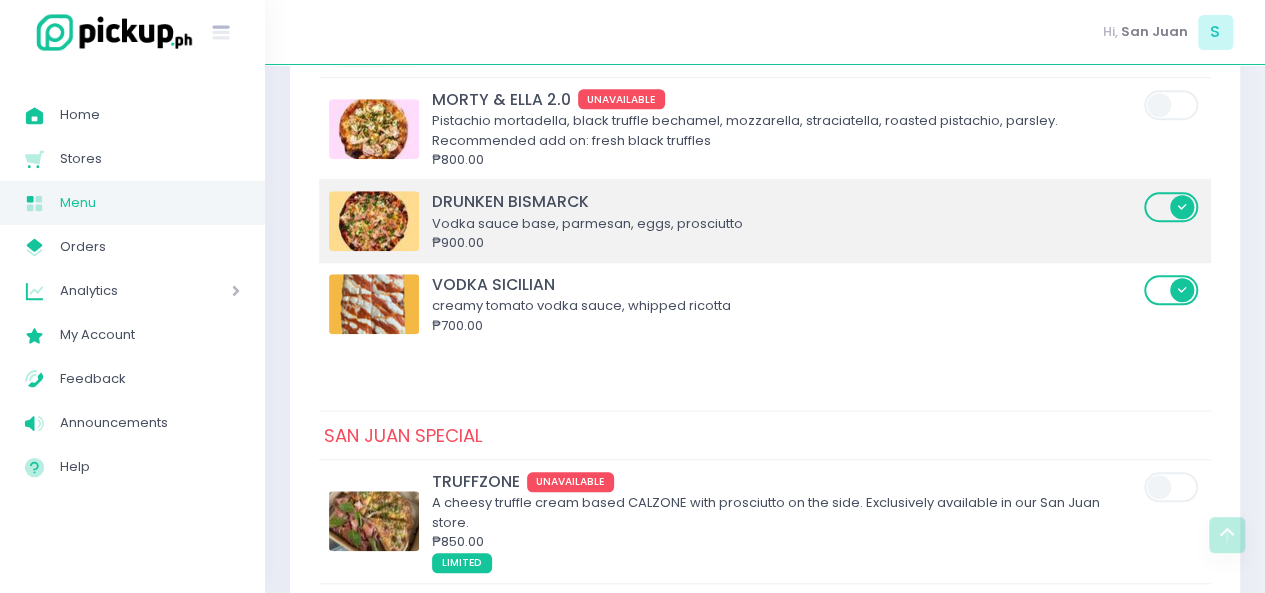 click at bounding box center [1172, 207] 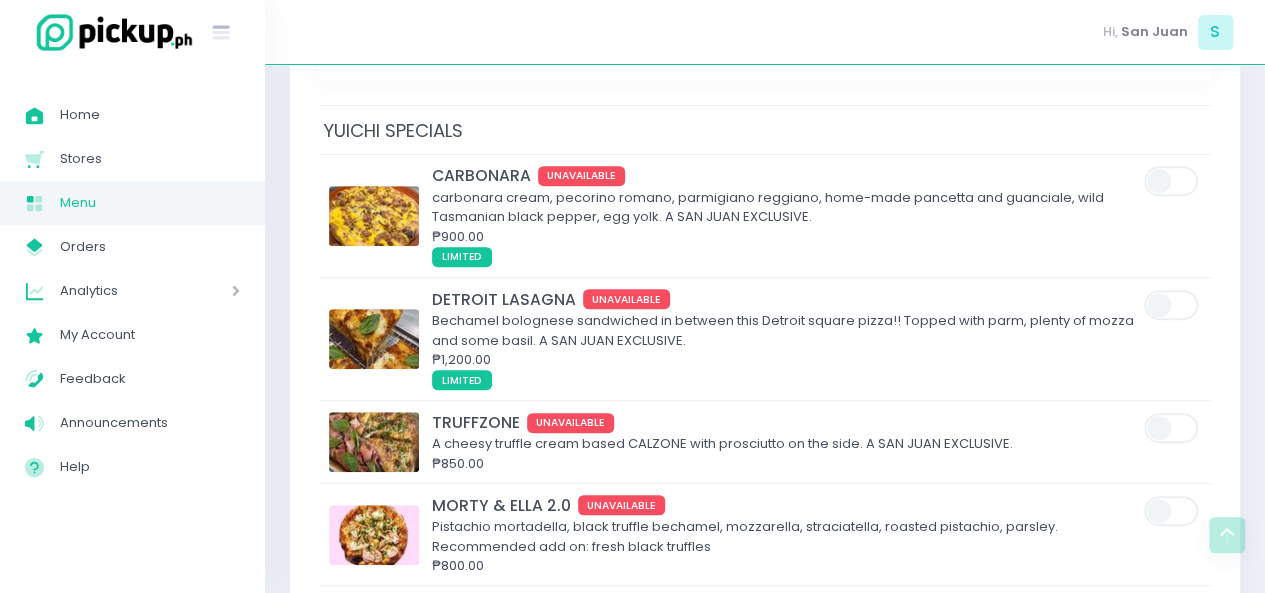 scroll, scrollTop: 332, scrollLeft: 0, axis: vertical 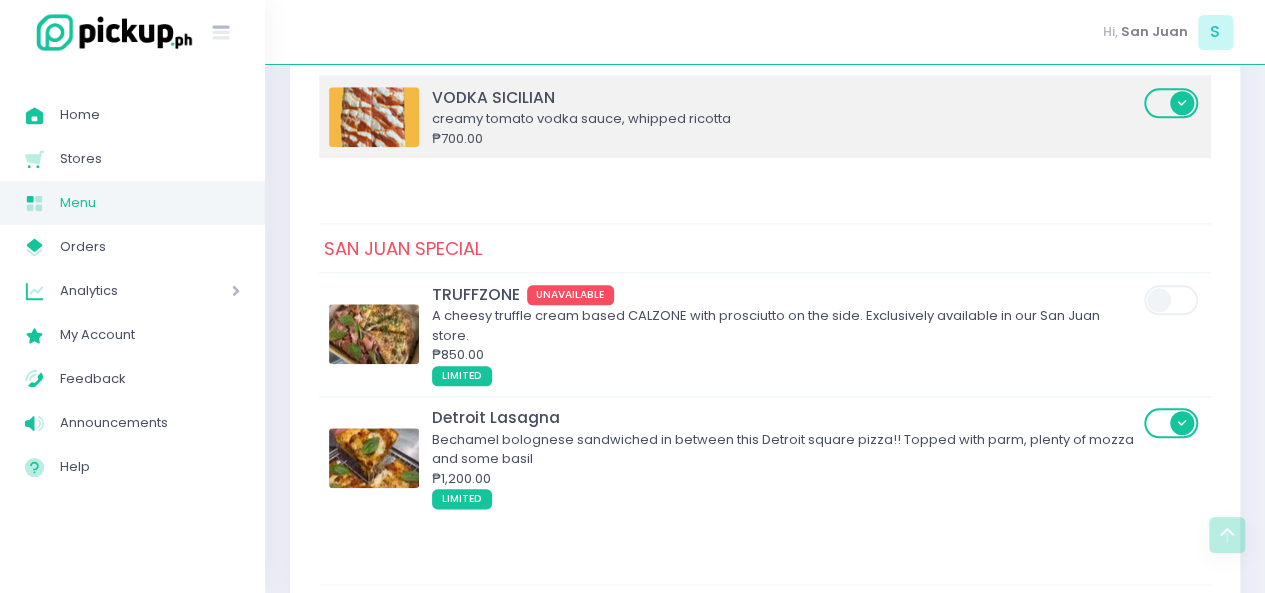 click at bounding box center [1172, 103] 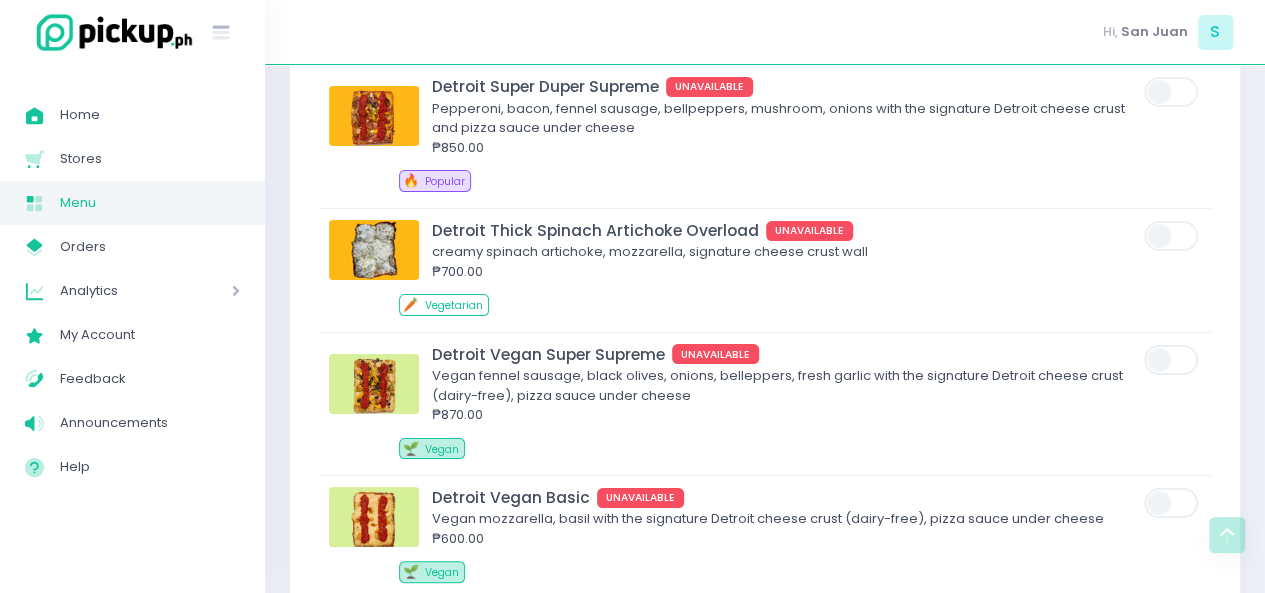 scroll, scrollTop: 7637, scrollLeft: 0, axis: vertical 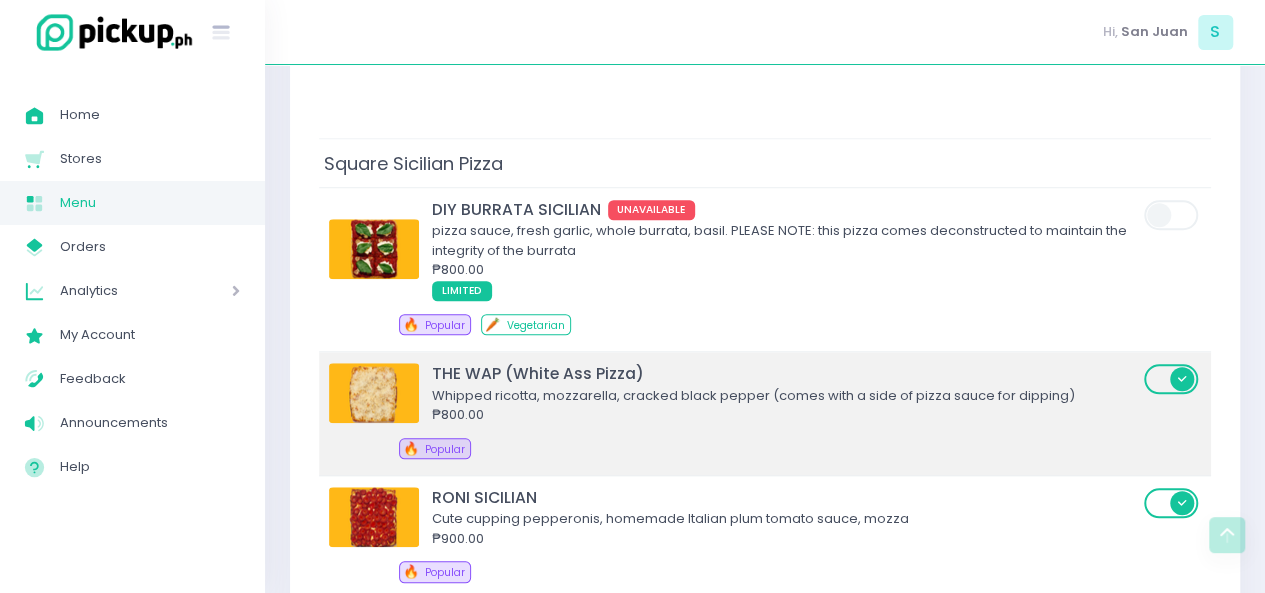 click at bounding box center [1172, 379] 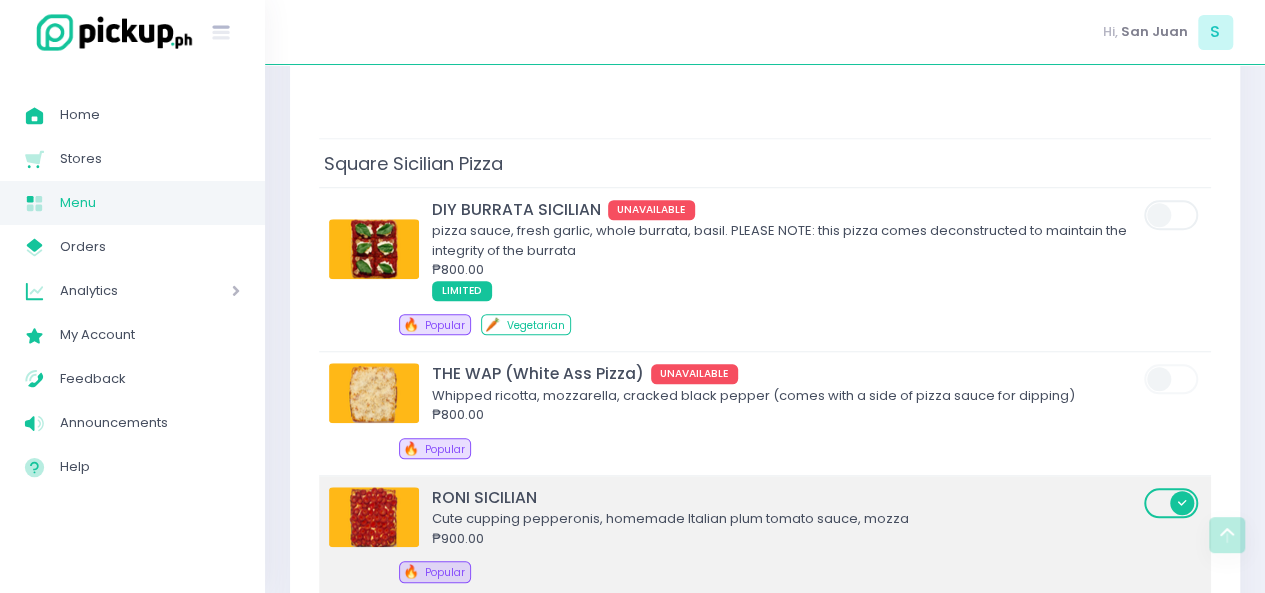 click at bounding box center (1172, 503) 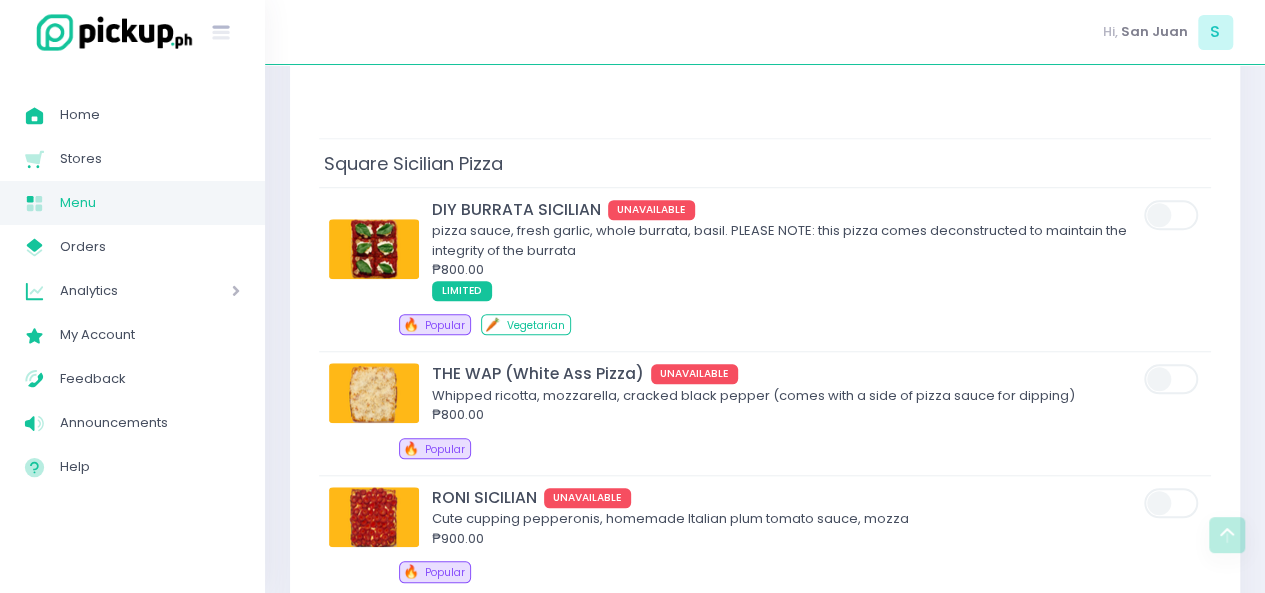 click at bounding box center [1172, 627] 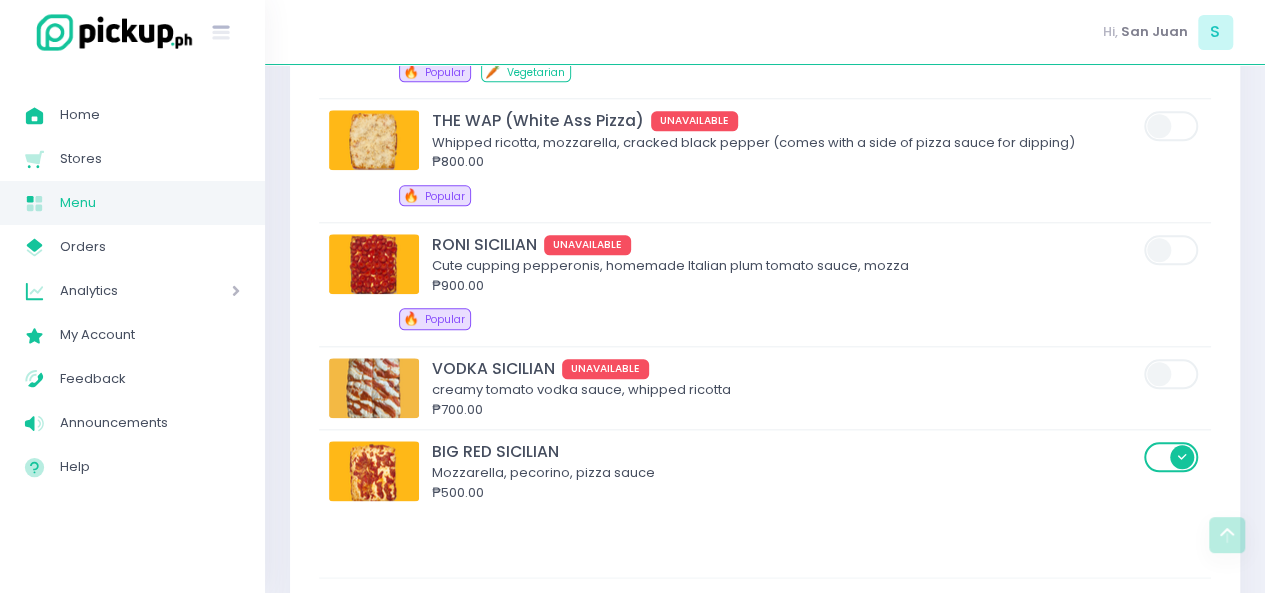 scroll, scrollTop: 8676, scrollLeft: 0, axis: vertical 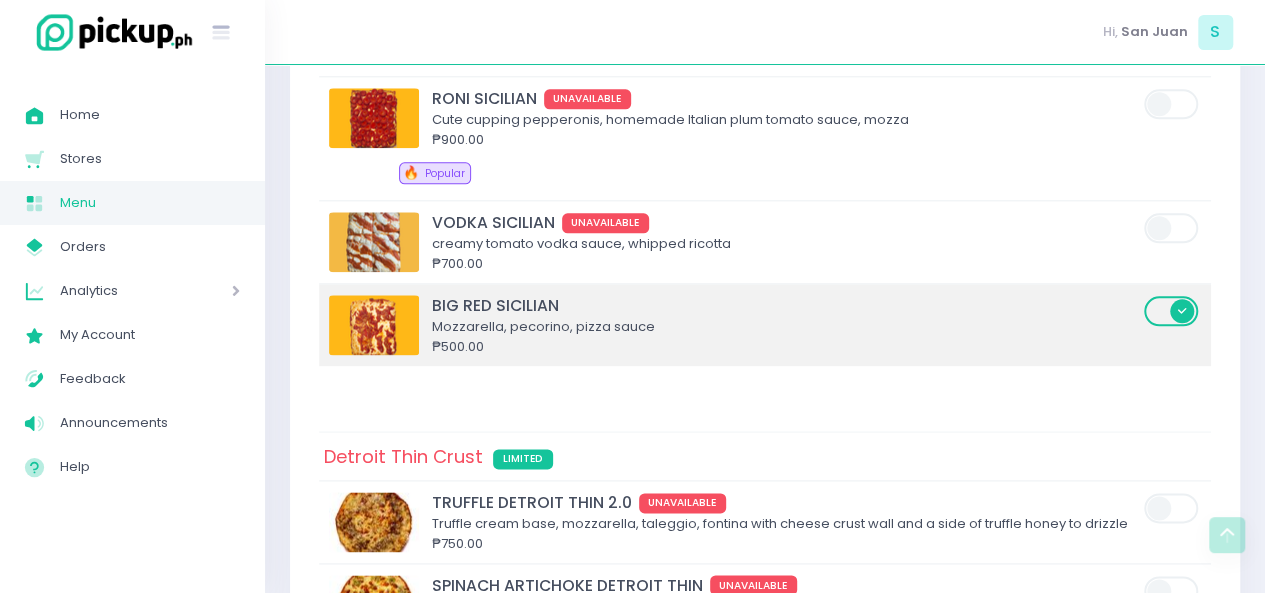 click at bounding box center (1172, 311) 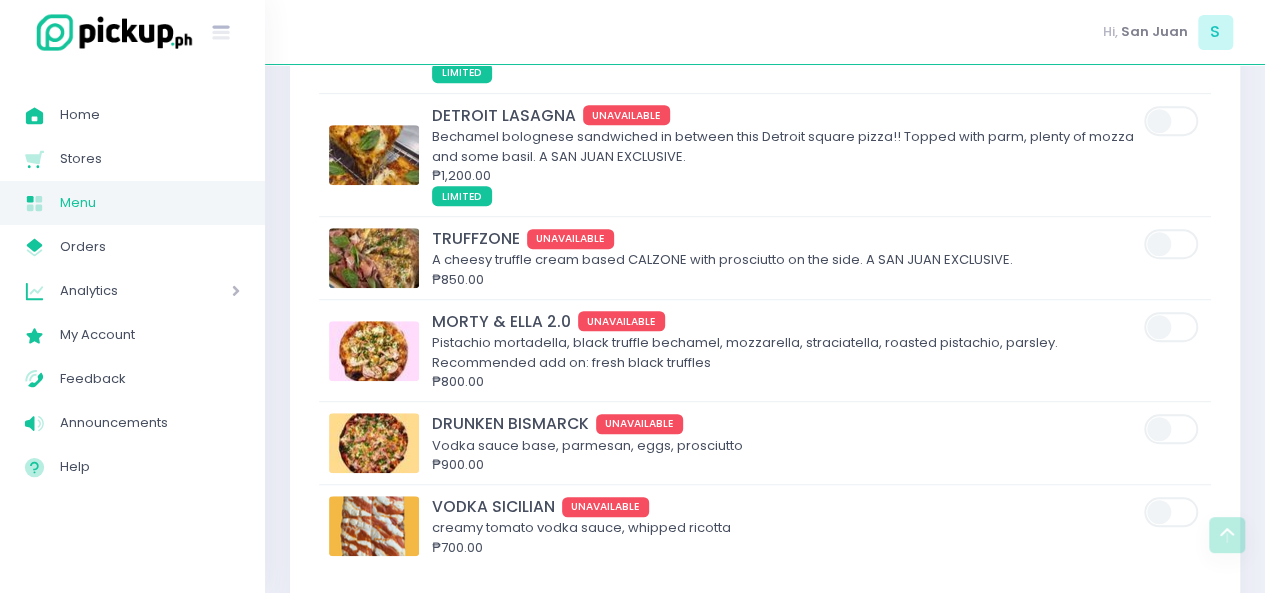 scroll, scrollTop: 523, scrollLeft: 0, axis: vertical 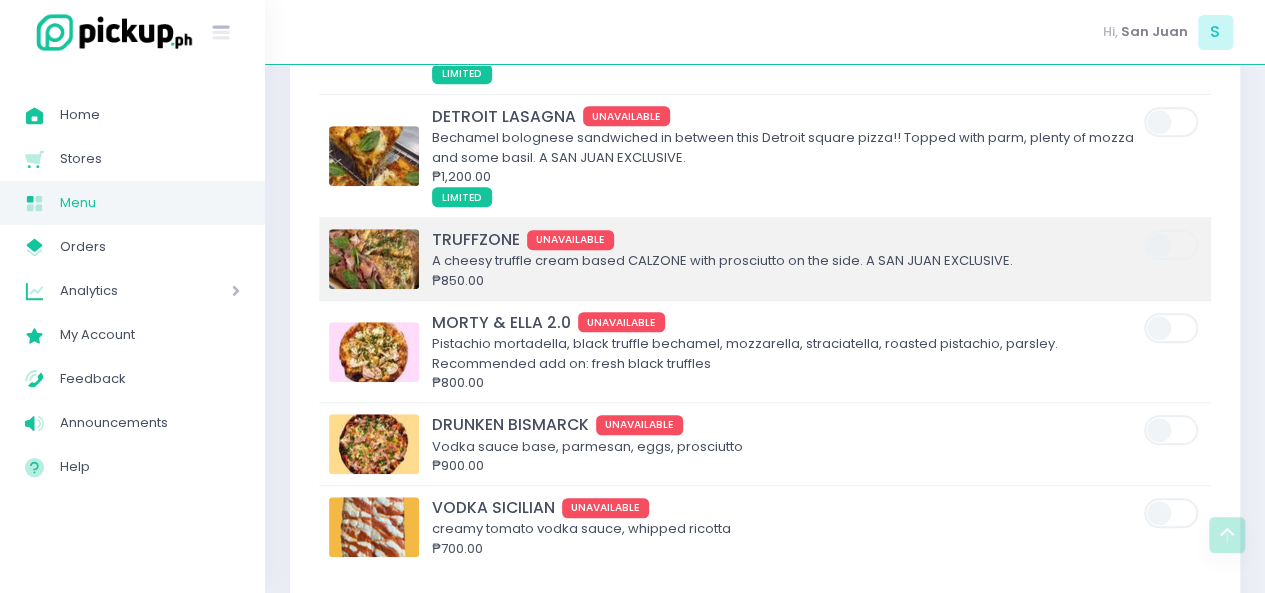 click at bounding box center (1172, 245) 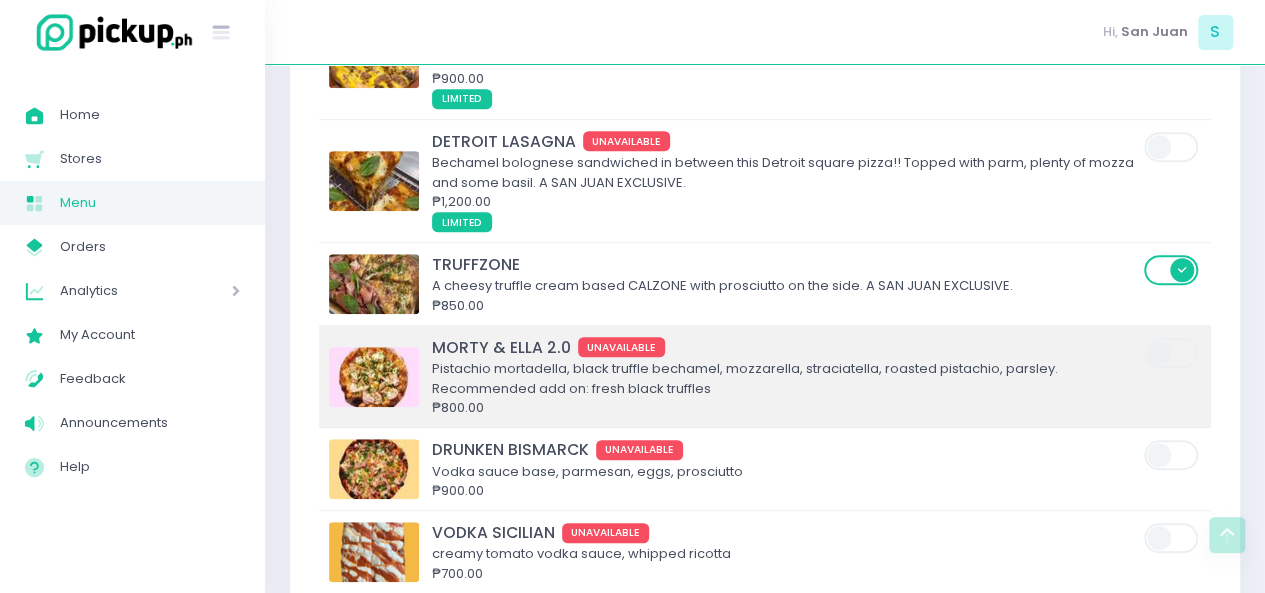 scroll, scrollTop: 497, scrollLeft: 0, axis: vertical 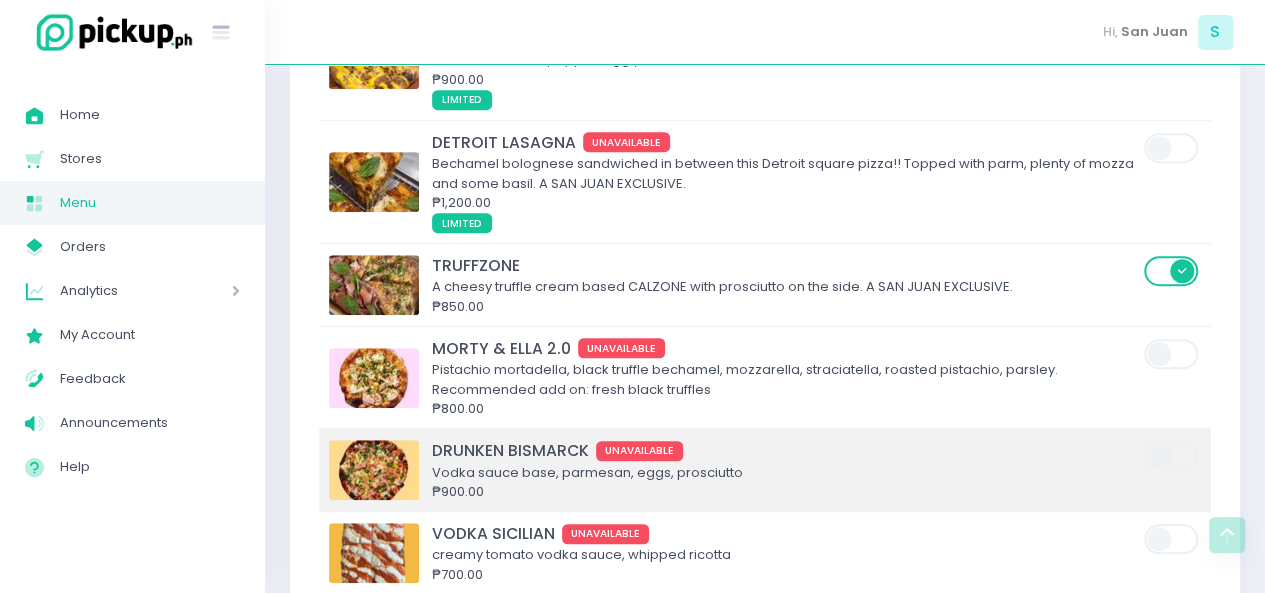 click at bounding box center [1172, 456] 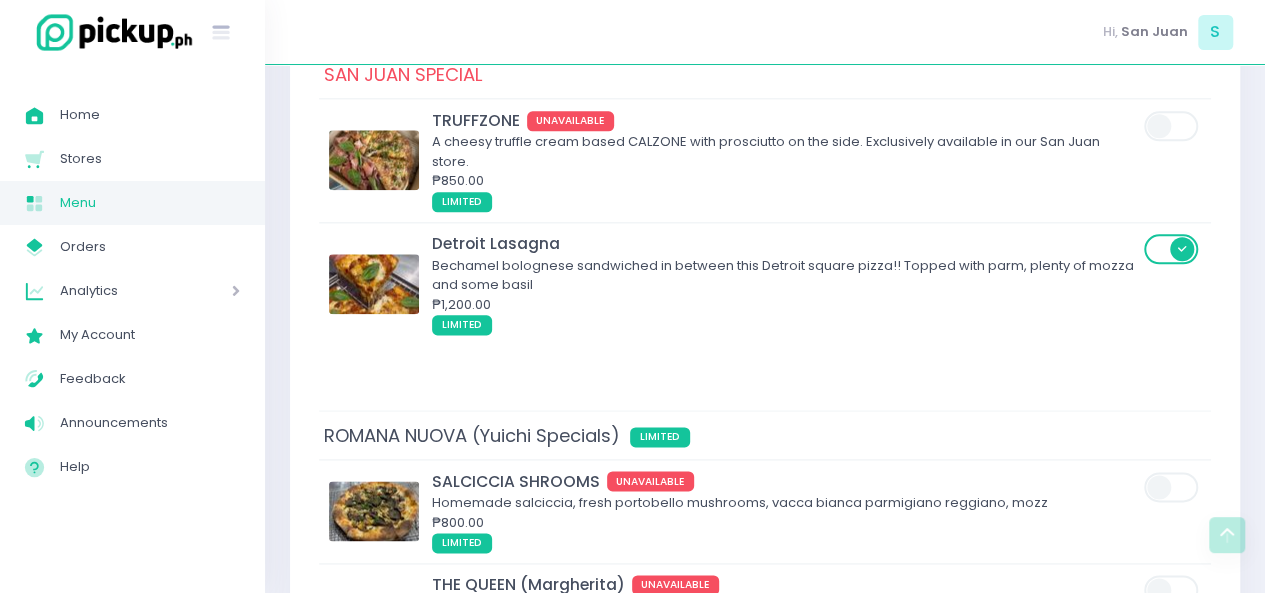 scroll, scrollTop: 1104, scrollLeft: 0, axis: vertical 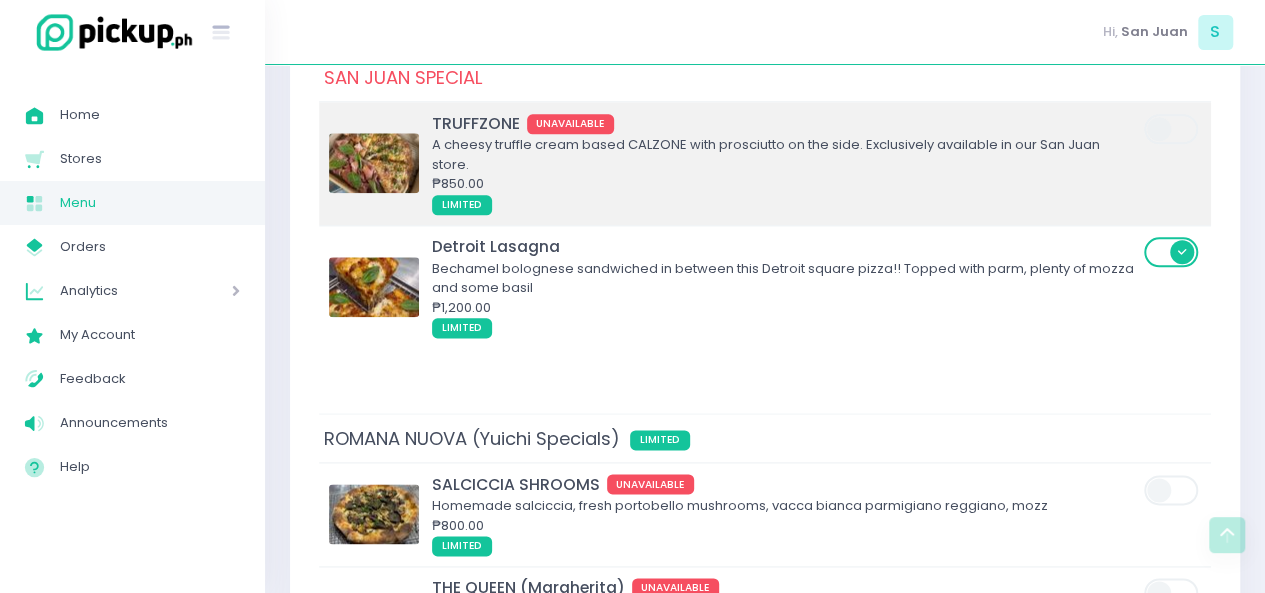 click at bounding box center [1172, 129] 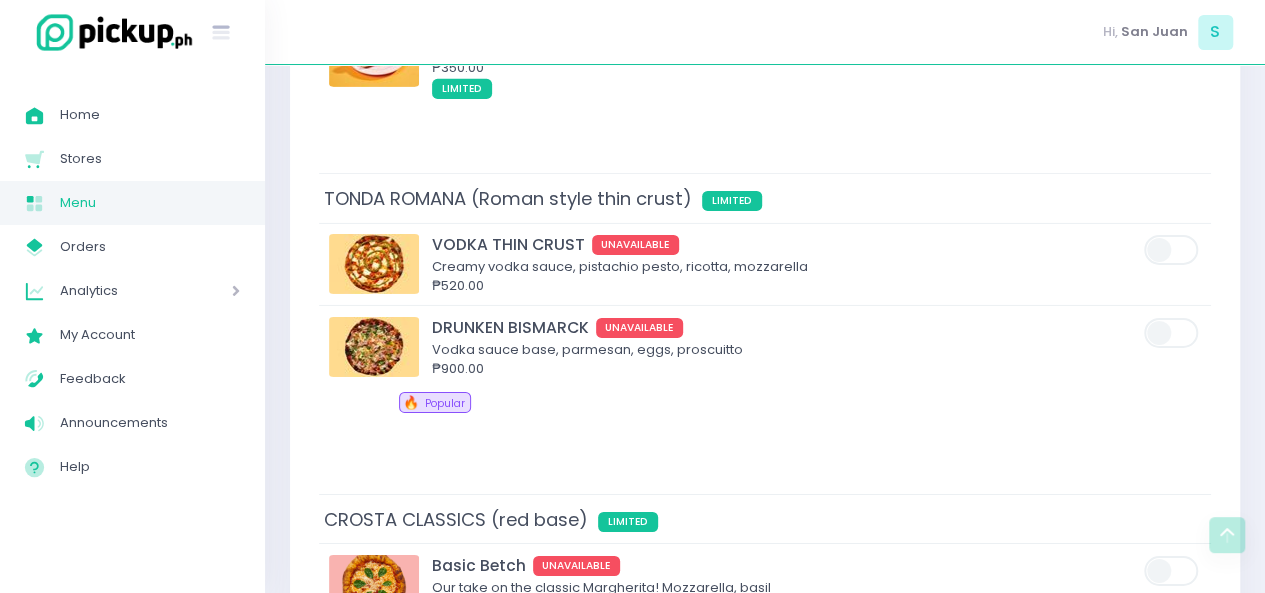 scroll, scrollTop: 3238, scrollLeft: 0, axis: vertical 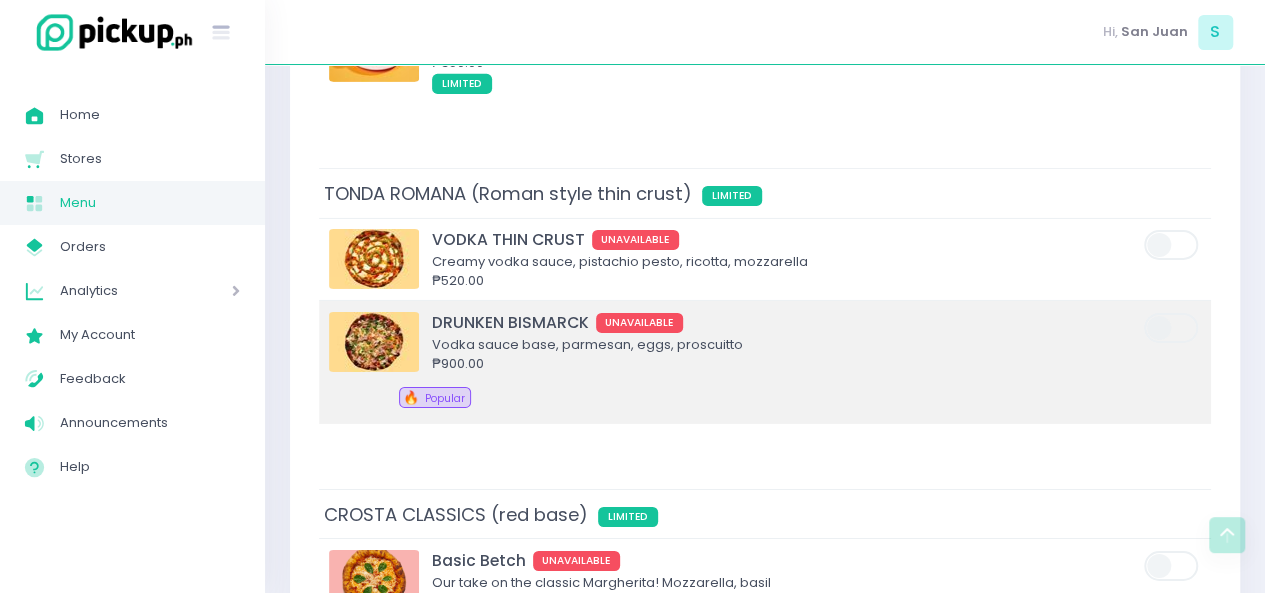click at bounding box center [1172, 328] 